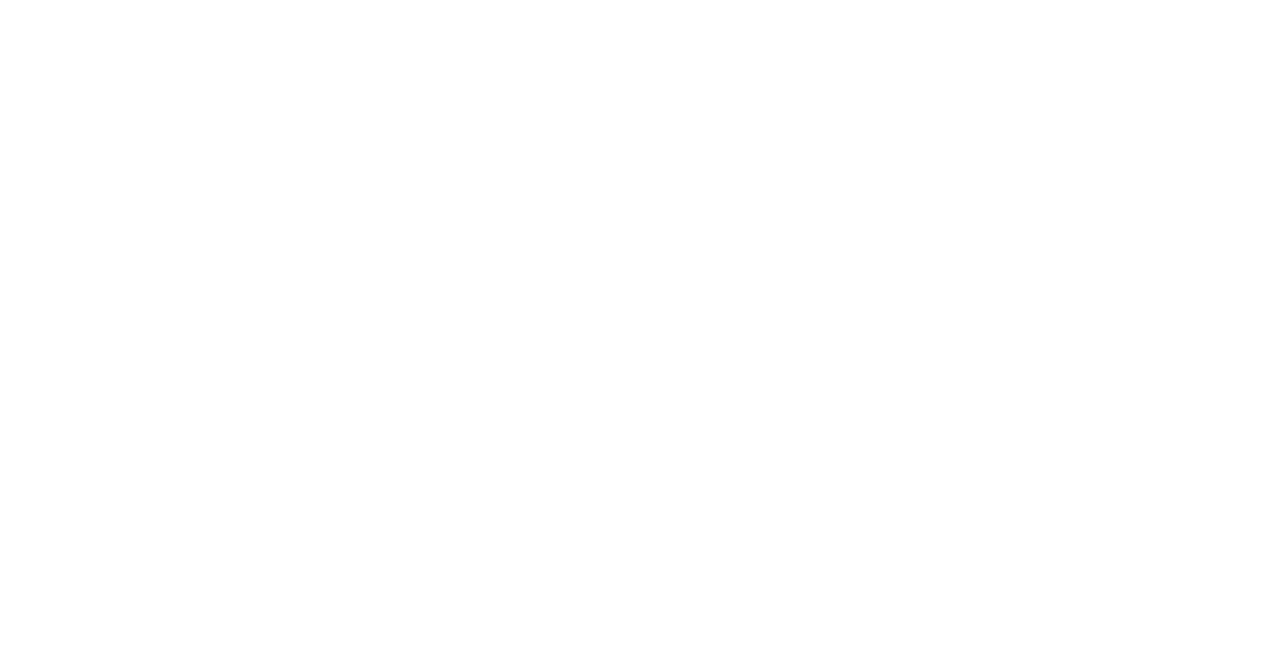 scroll, scrollTop: 0, scrollLeft: 0, axis: both 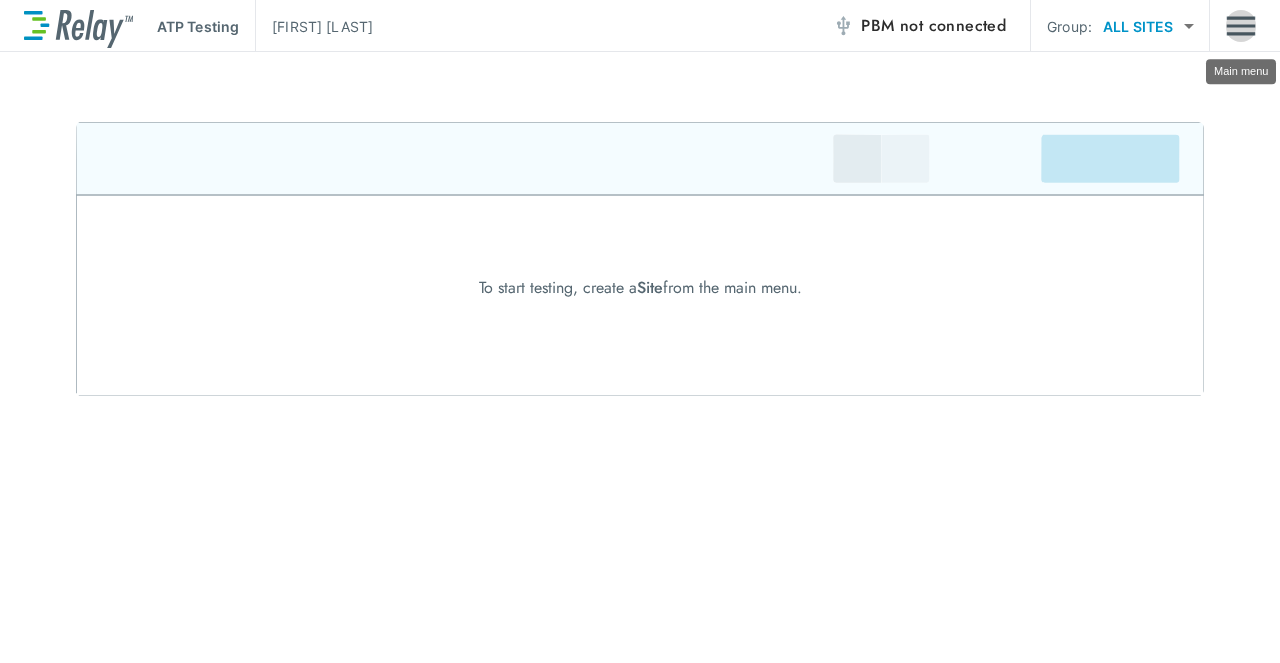 click at bounding box center [1241, 26] 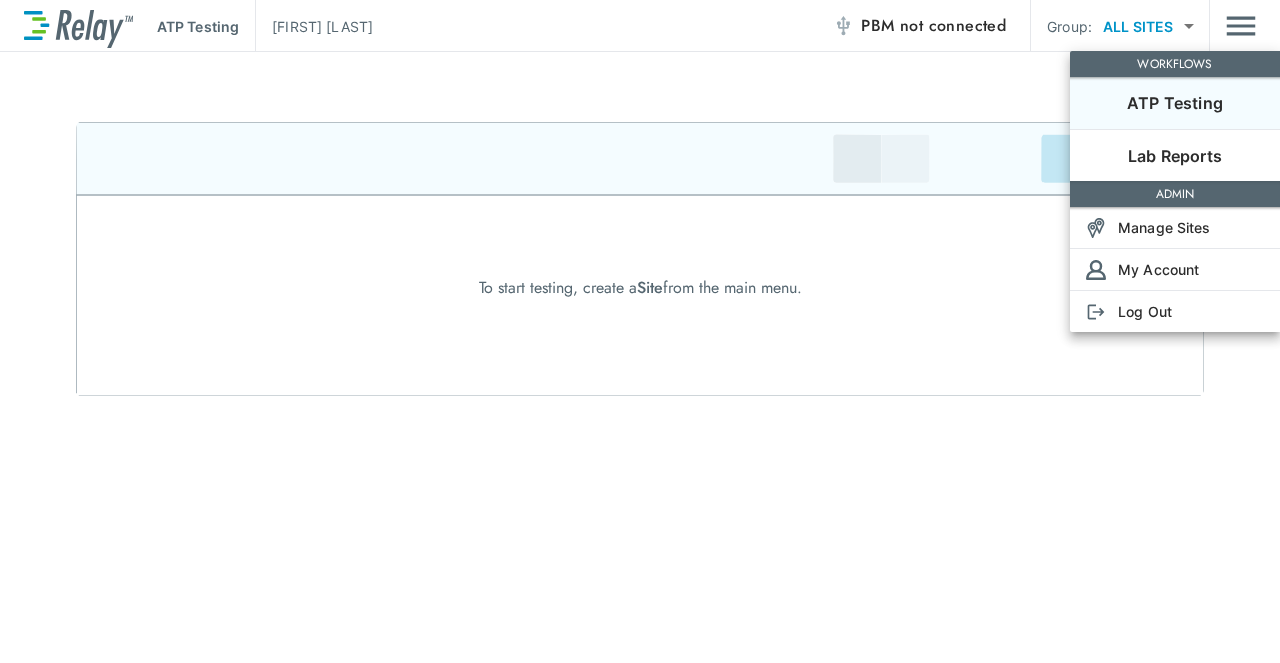 click on "Manage Sites" at bounding box center [1164, 227] 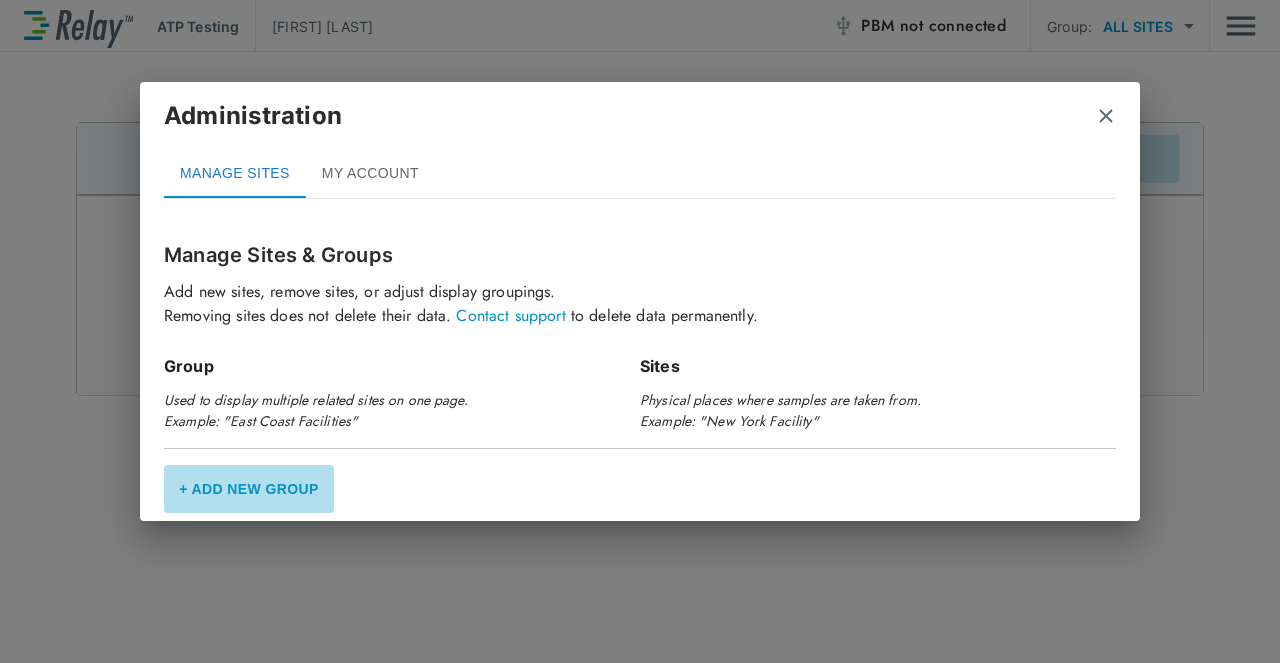click on "+ Add New Group" at bounding box center [249, 489] 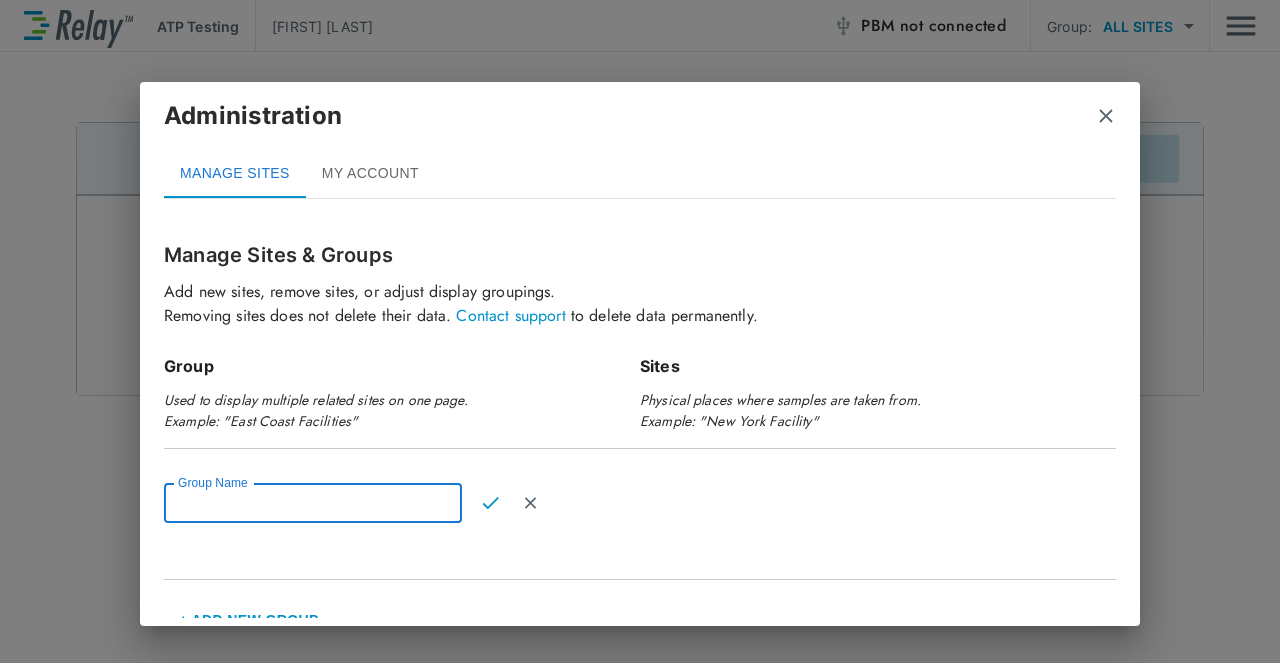 click on "Group Name" at bounding box center (313, 503) 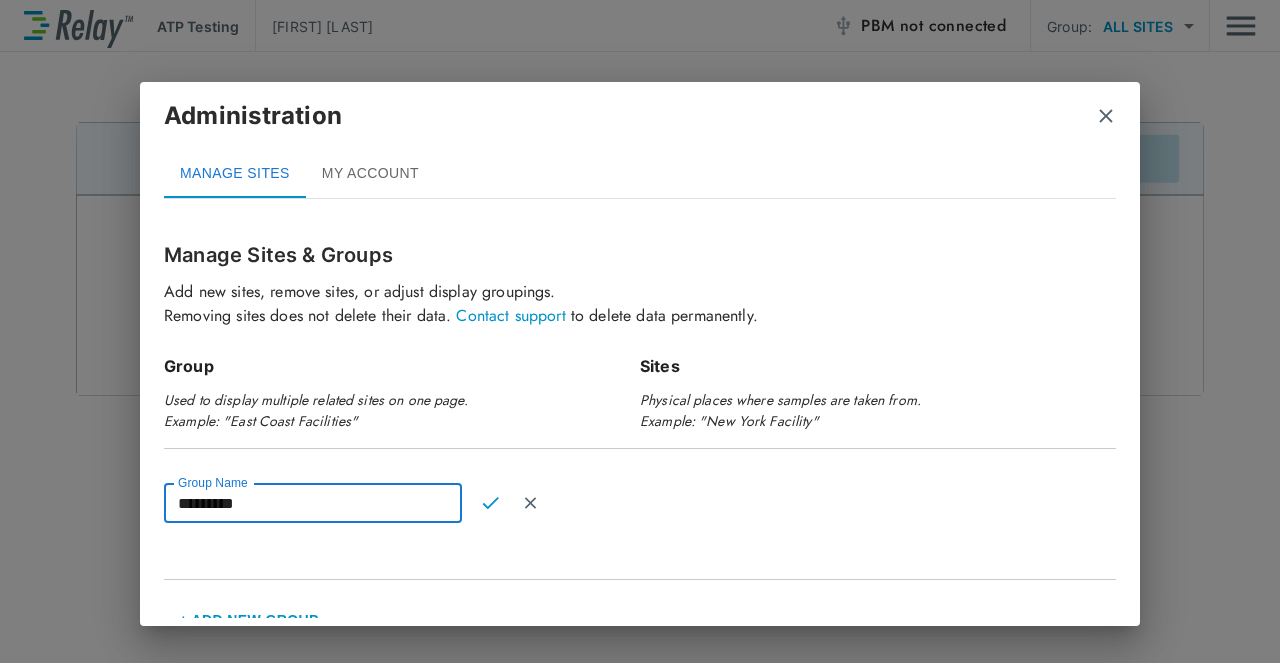 scroll, scrollTop: 25, scrollLeft: 0, axis: vertical 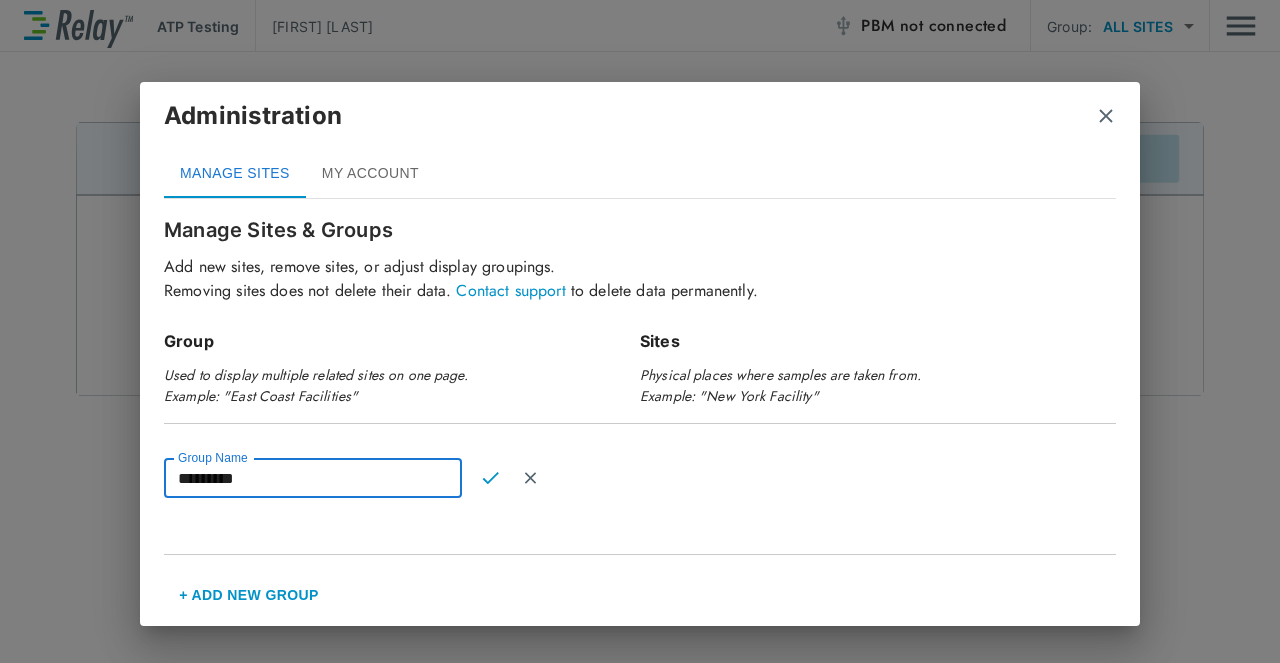click on "*********" at bounding box center (313, 478) 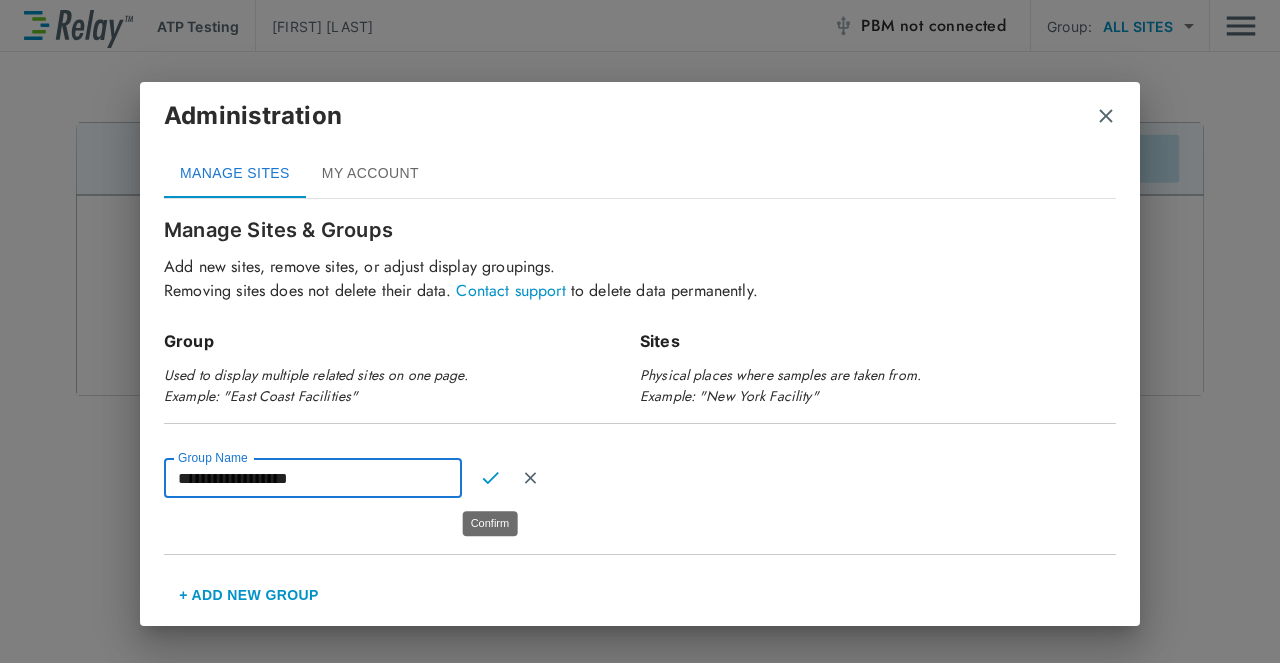 type on "**********" 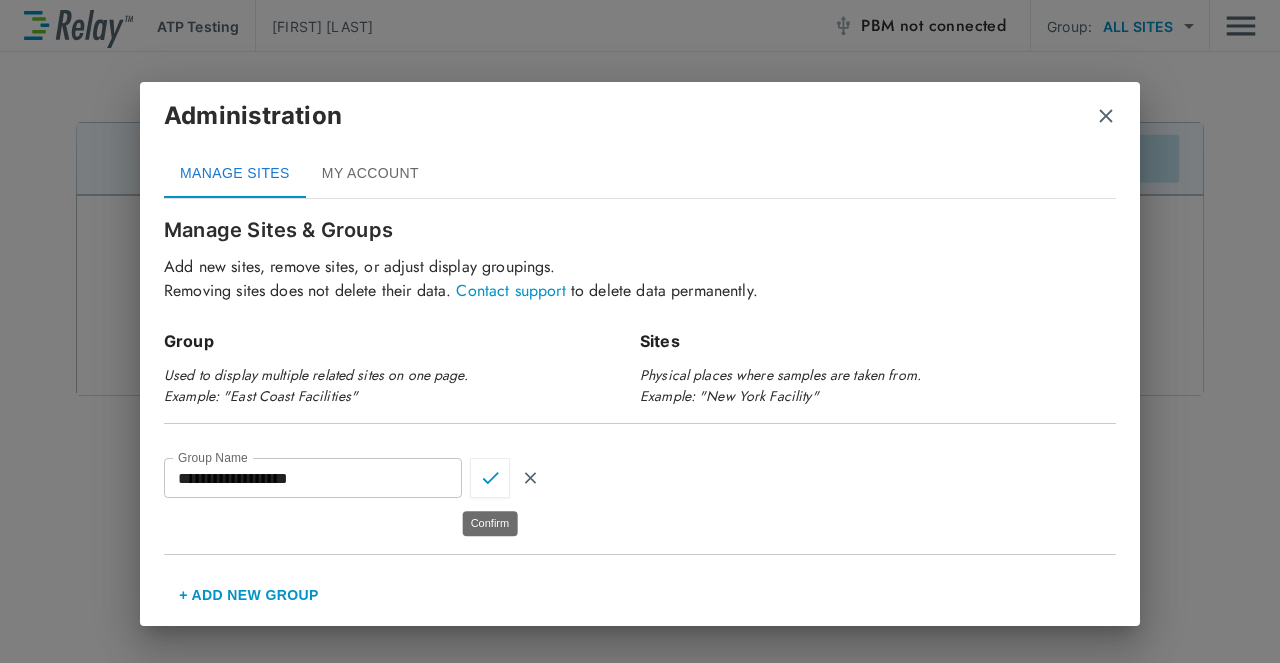 click at bounding box center [490, 478] 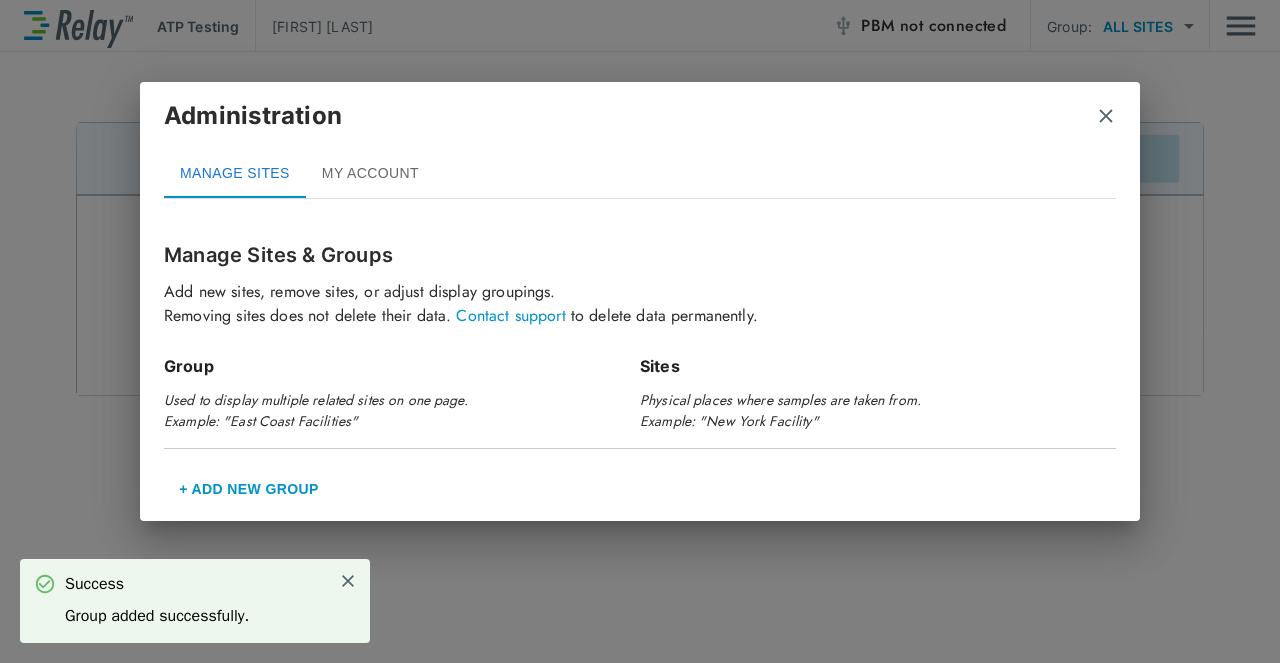 scroll, scrollTop: 0, scrollLeft: 0, axis: both 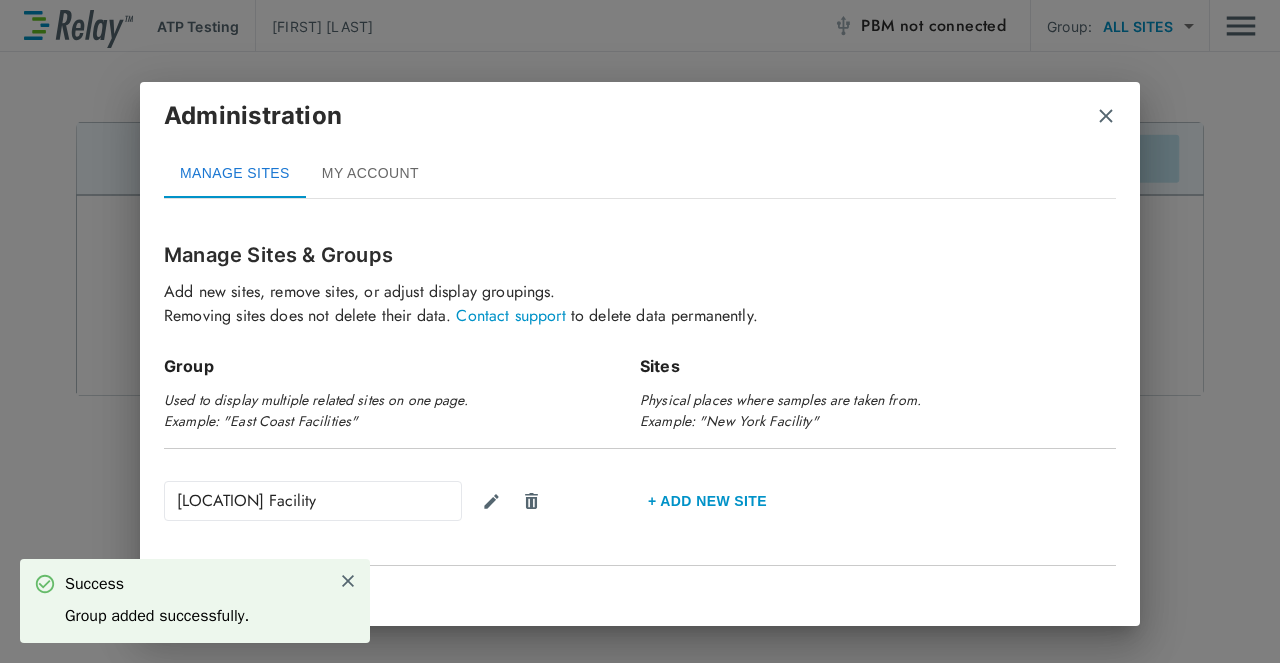 click at bounding box center (1106, 116) 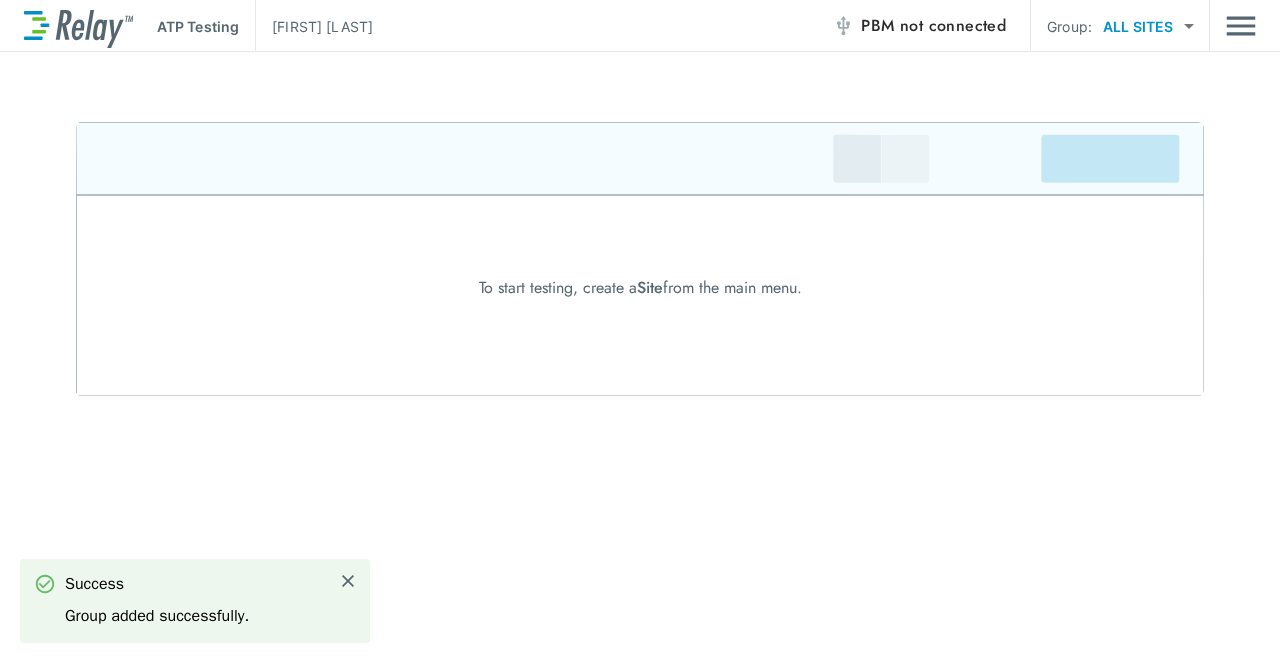 click on "ATP Testing Alyson   Otero PBM   not connected Group: ALL SITES ********* ​ To start testing, create a    Site    from the main menu. Success Group added successfully.
WORKFLOWS ATP Testing Lab Reports ADMIN Manage Sites My Account Log Out" at bounding box center [640, 331] 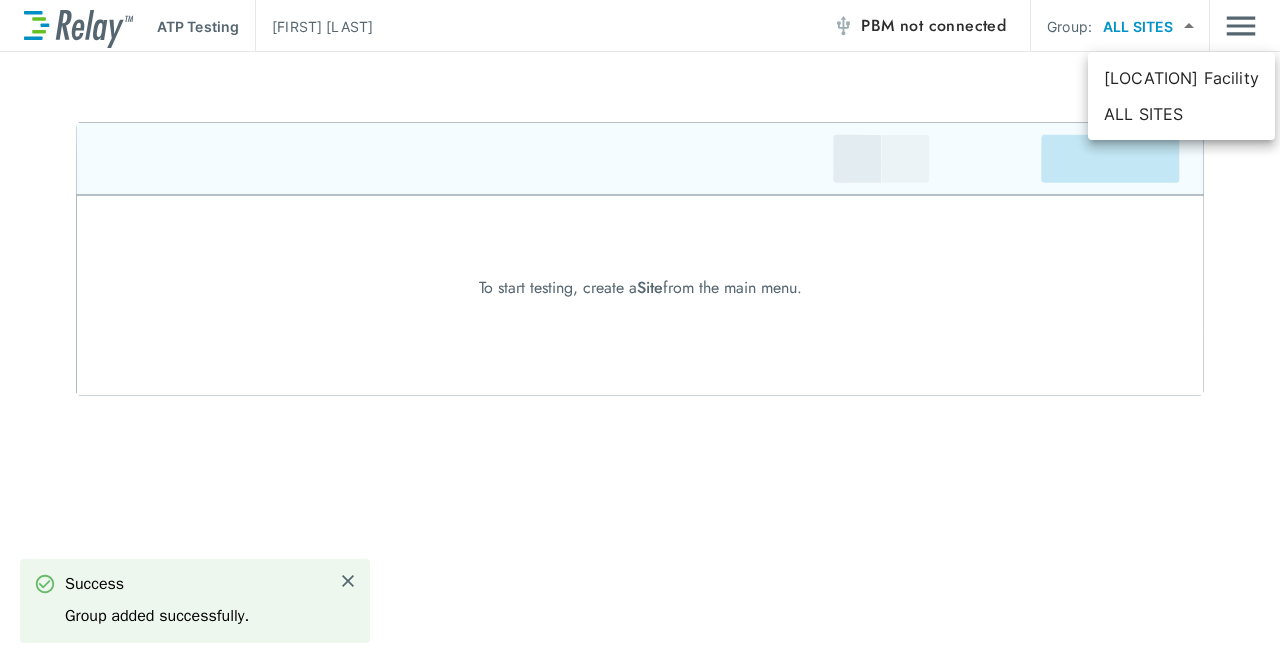 click on "Melbourne Facility" at bounding box center [1181, 78] 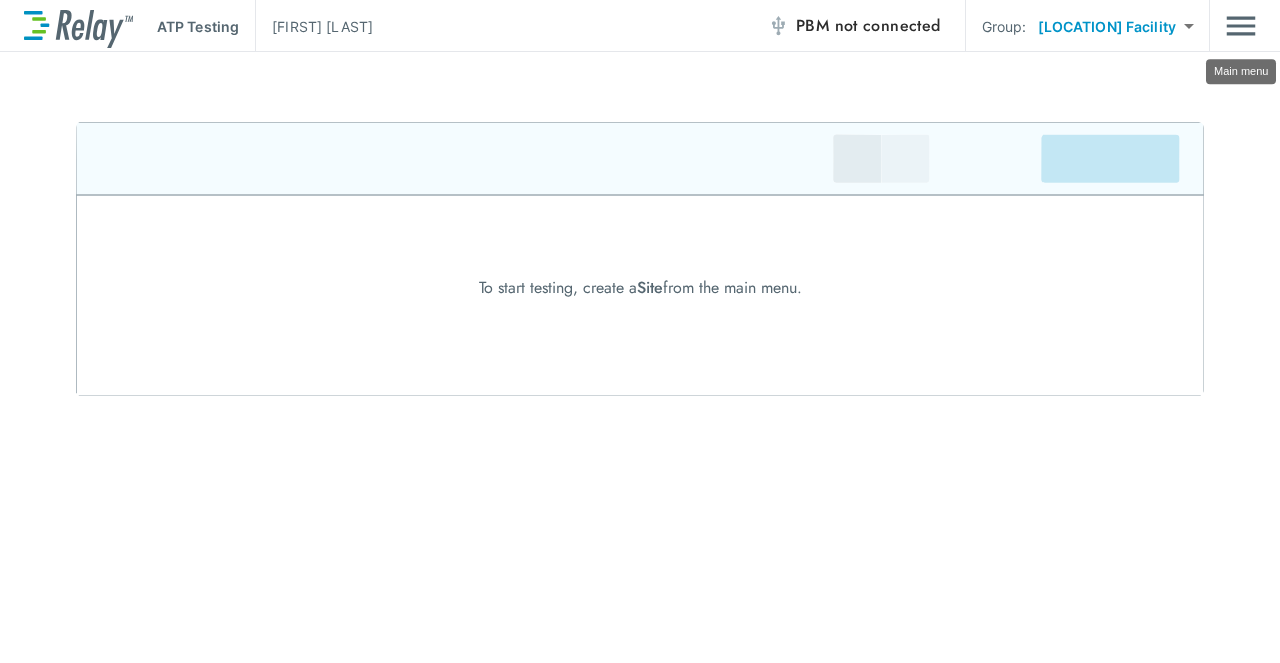click at bounding box center [1241, 26] 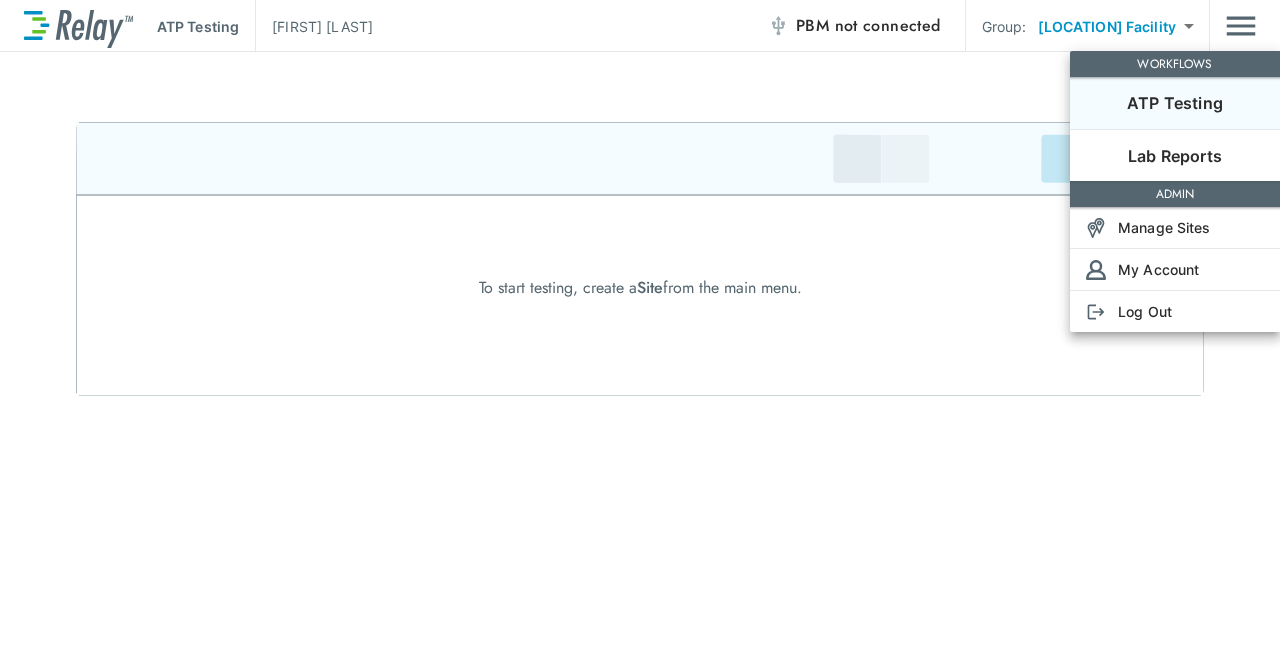 click on "Manage Sites" at bounding box center [1164, 227] 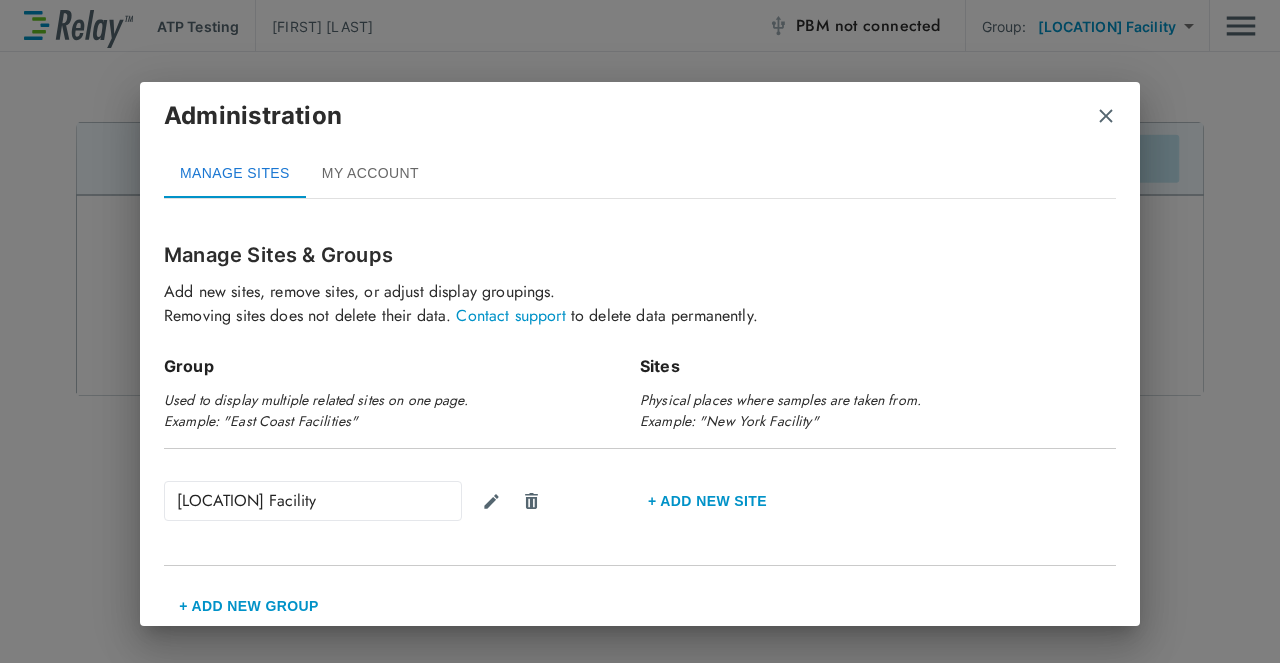 scroll, scrollTop: 11, scrollLeft: 0, axis: vertical 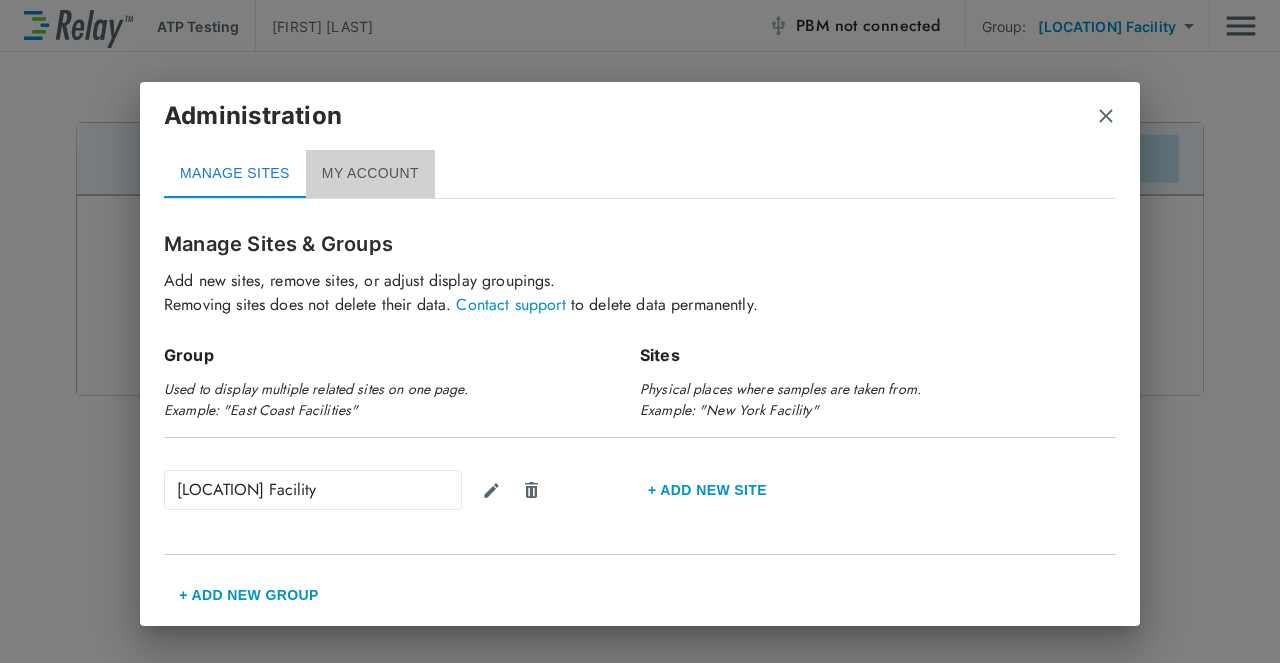 click on "MY ACCOUNT" at bounding box center (370, 174) 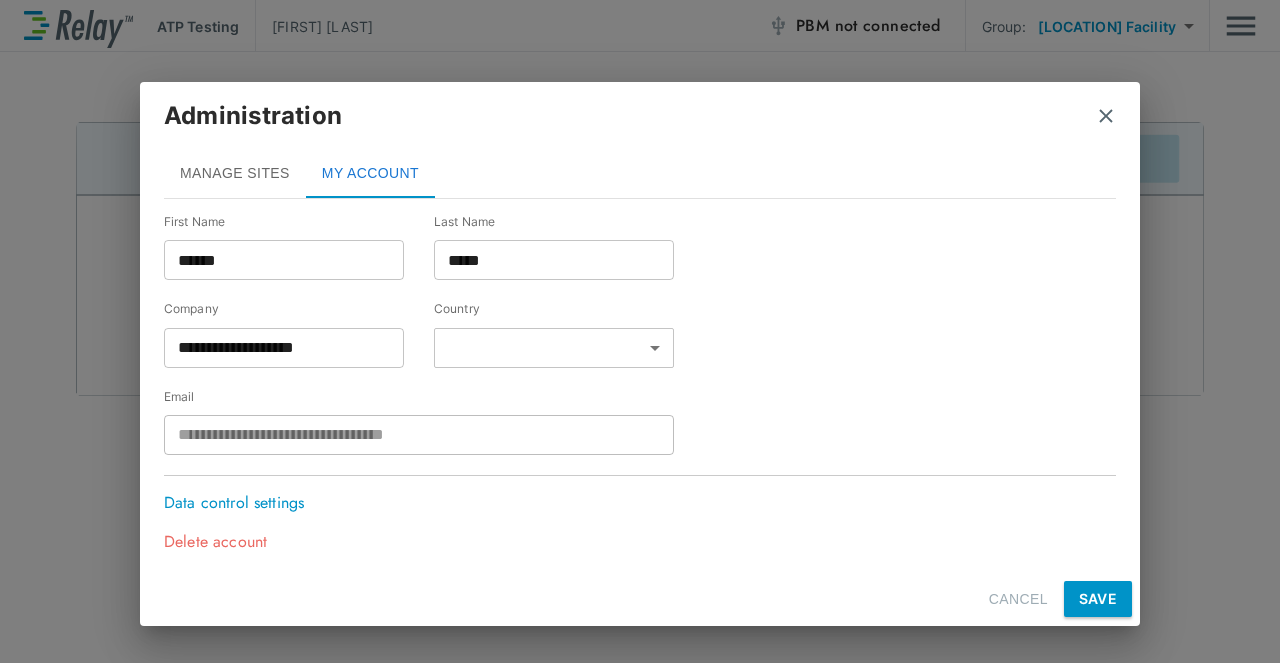scroll, scrollTop: 0, scrollLeft: 0, axis: both 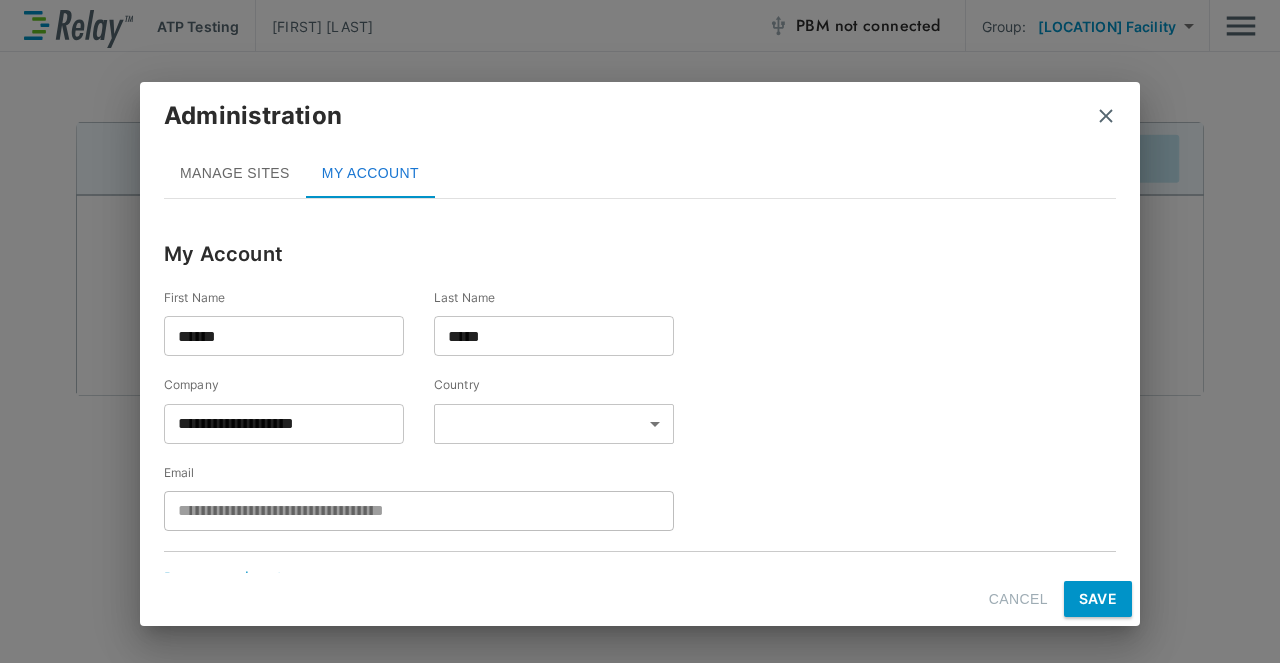 click on "MANAGE SITES" at bounding box center (235, 174) 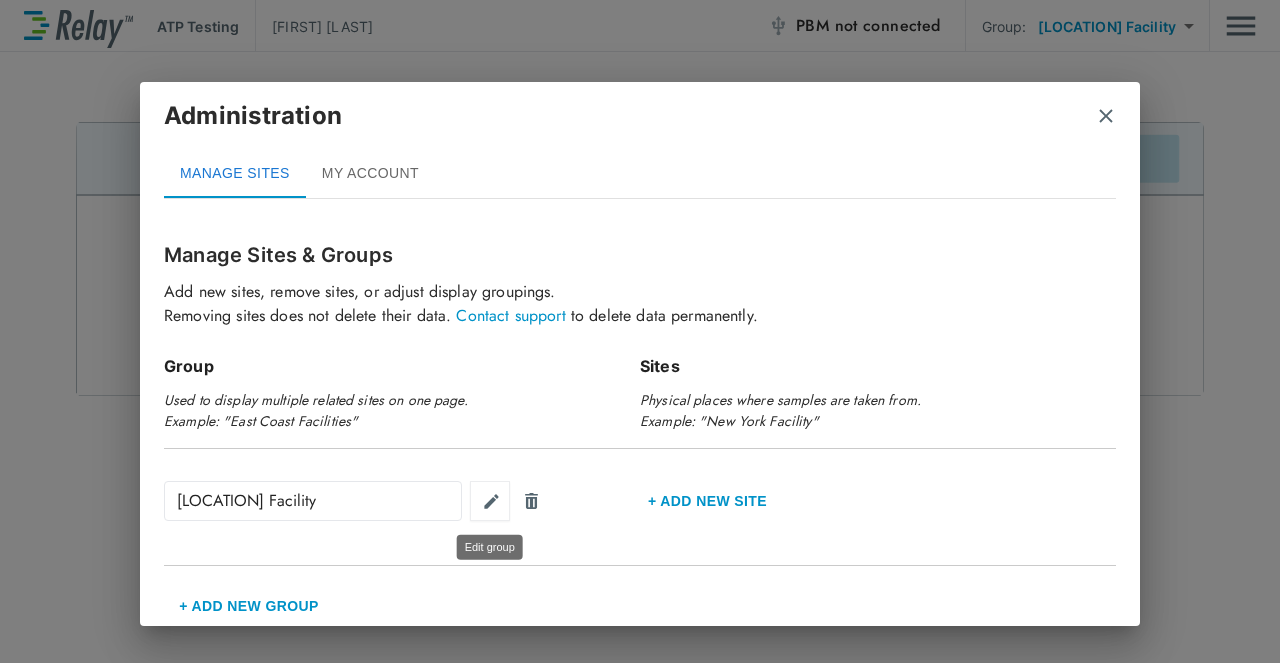 click at bounding box center [491, 501] 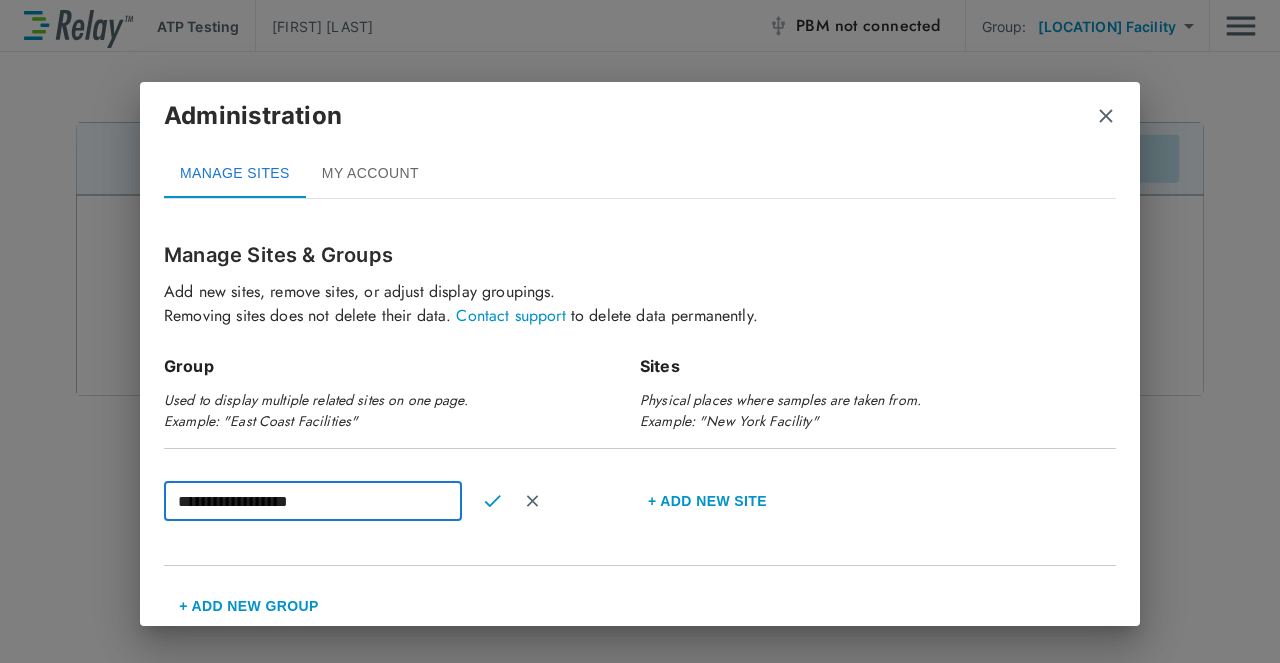 drag, startPoint x: 376, startPoint y: 495, endPoint x: 0, endPoint y: 508, distance: 376.22467 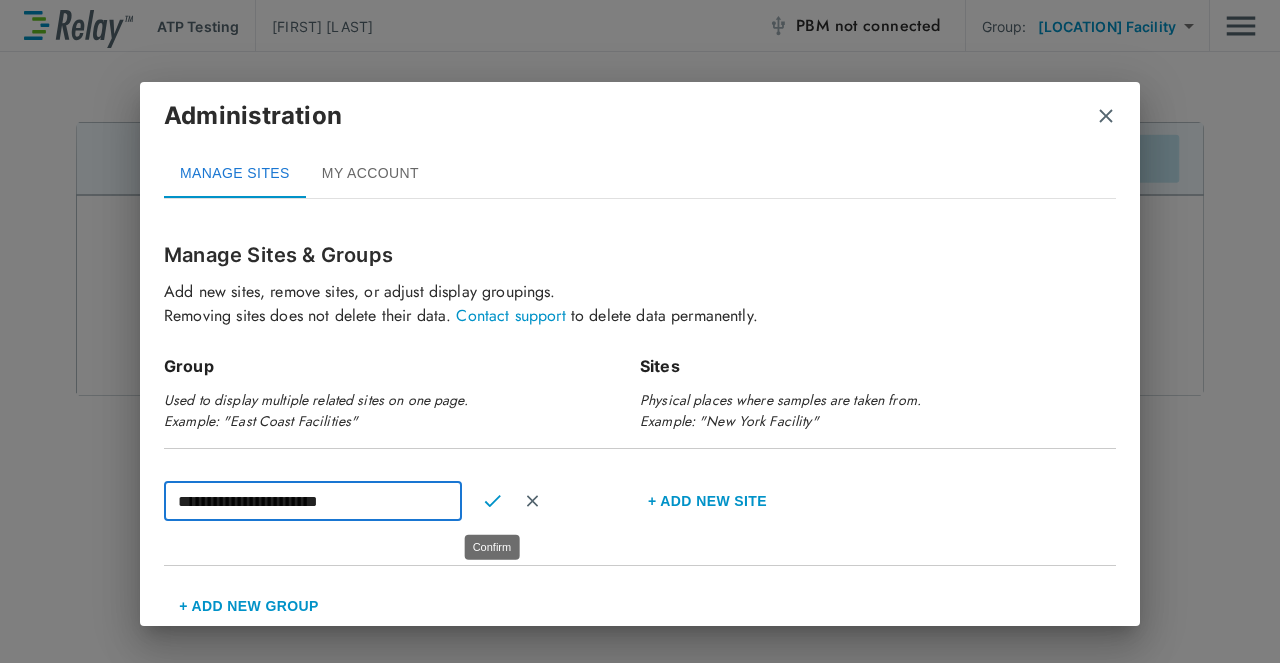 type on "**********" 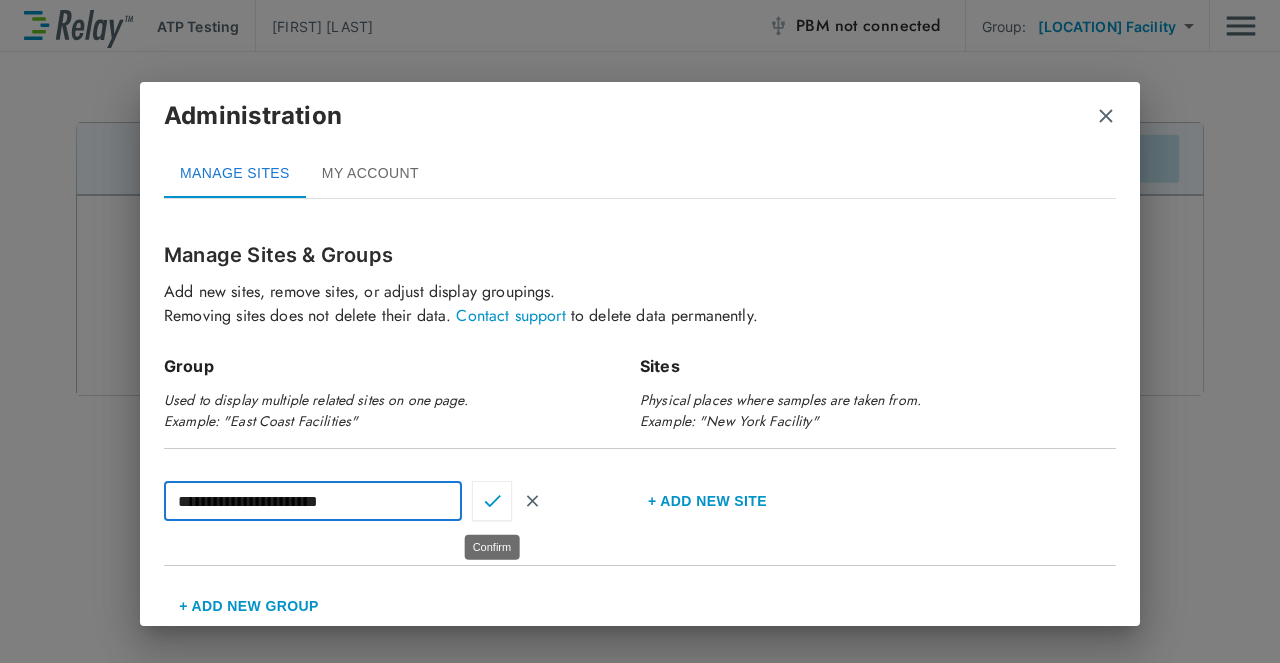click at bounding box center [492, 501] 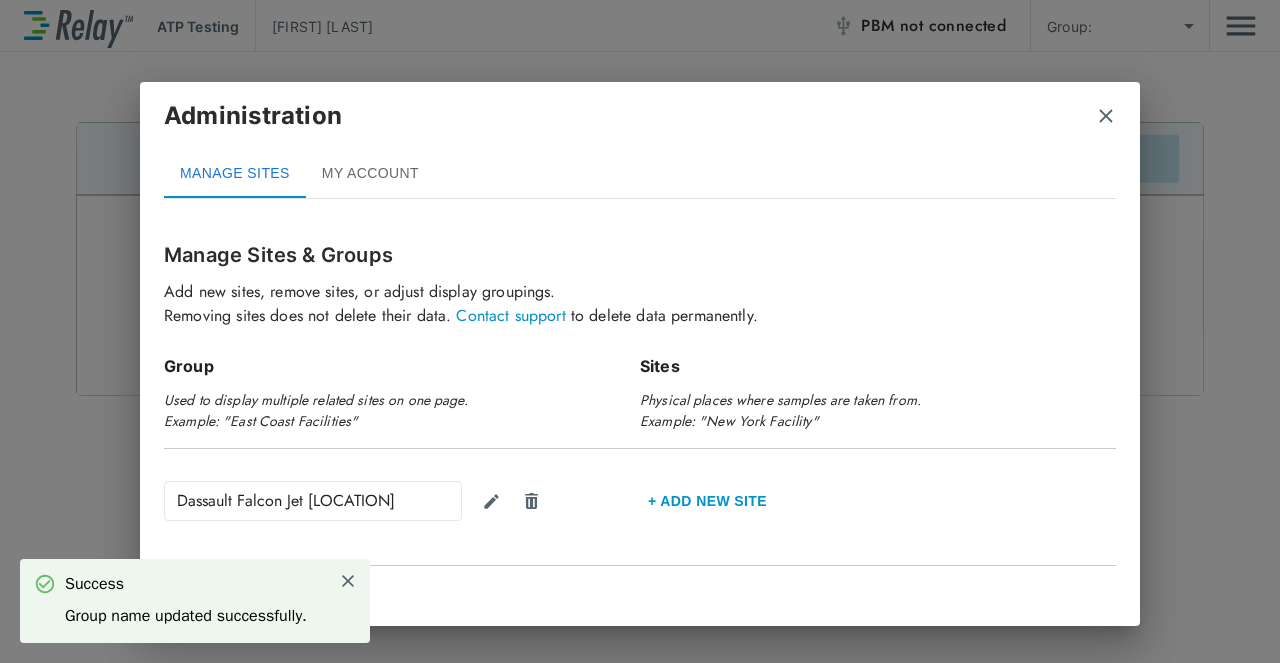 click on "Add new sites, remove sites, or adjust display groupings.   Removing sites does not delete their data.   Contact support   to delete data permanently." at bounding box center (640, 304) 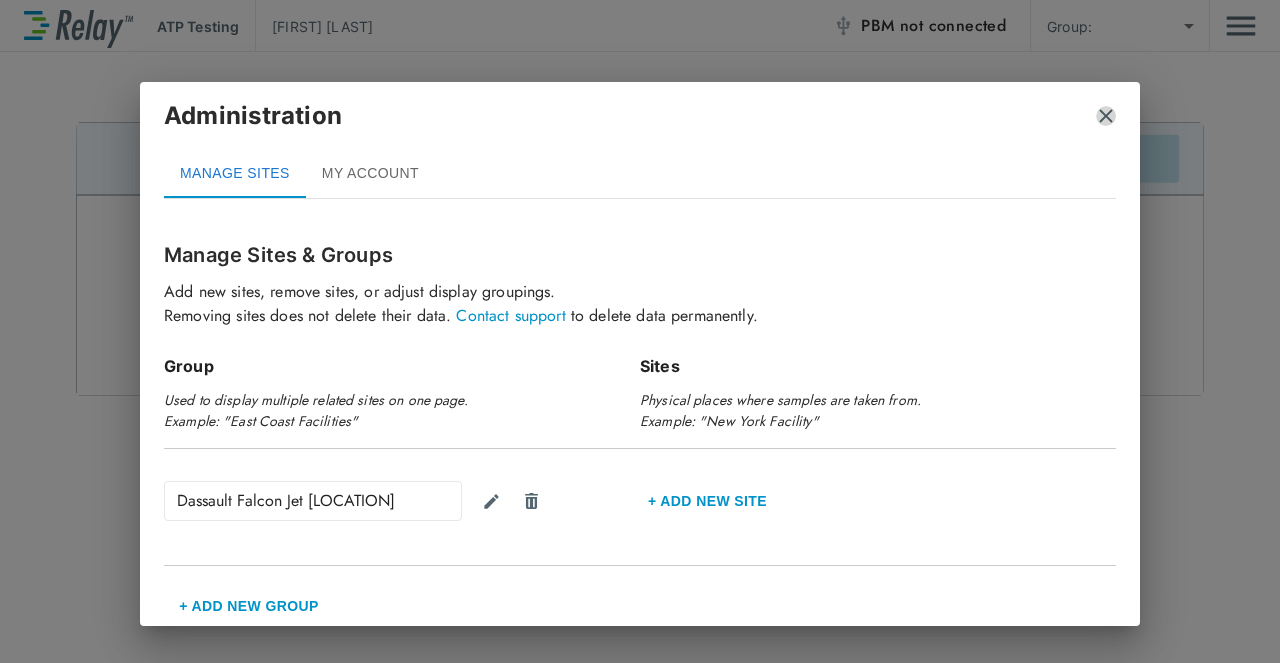 click at bounding box center [1106, 116] 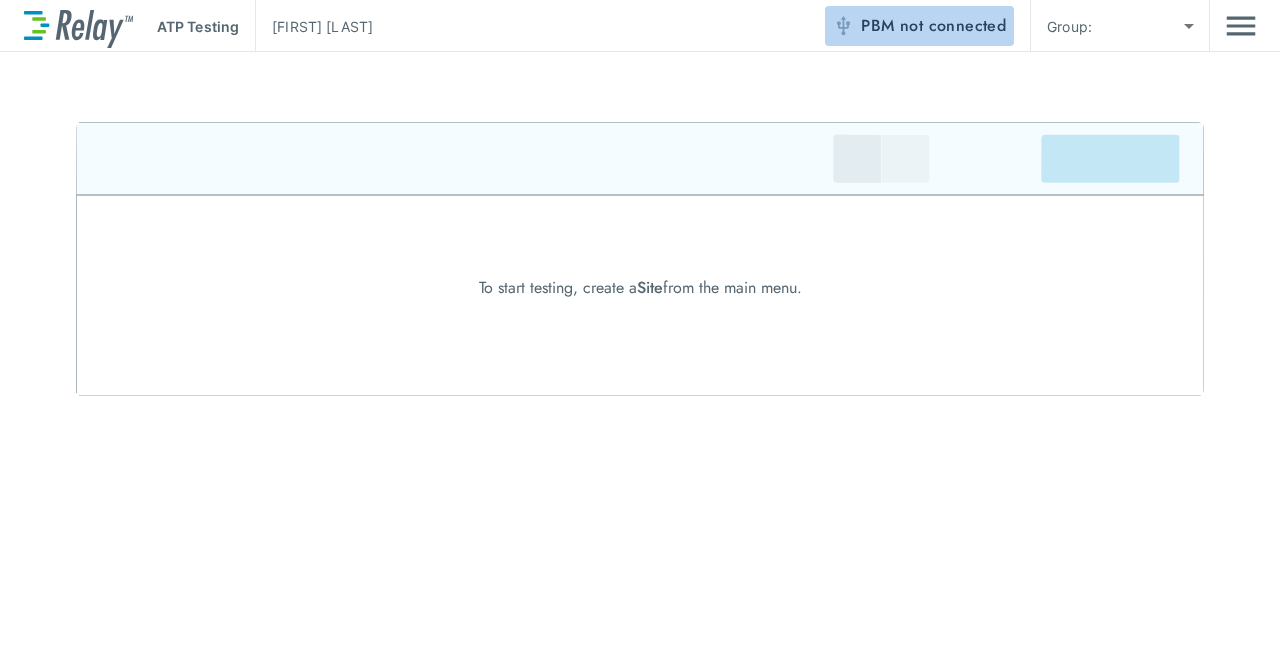 click on "not connected" at bounding box center (953, 25) 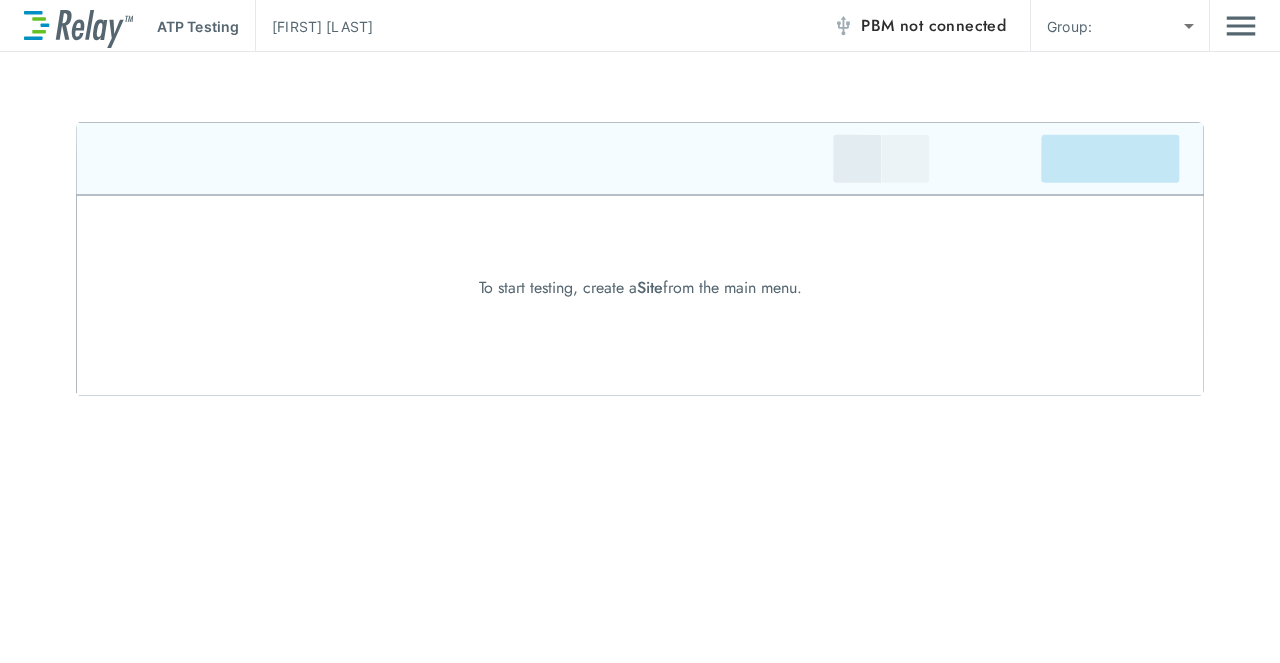 click at bounding box center [640, 259] 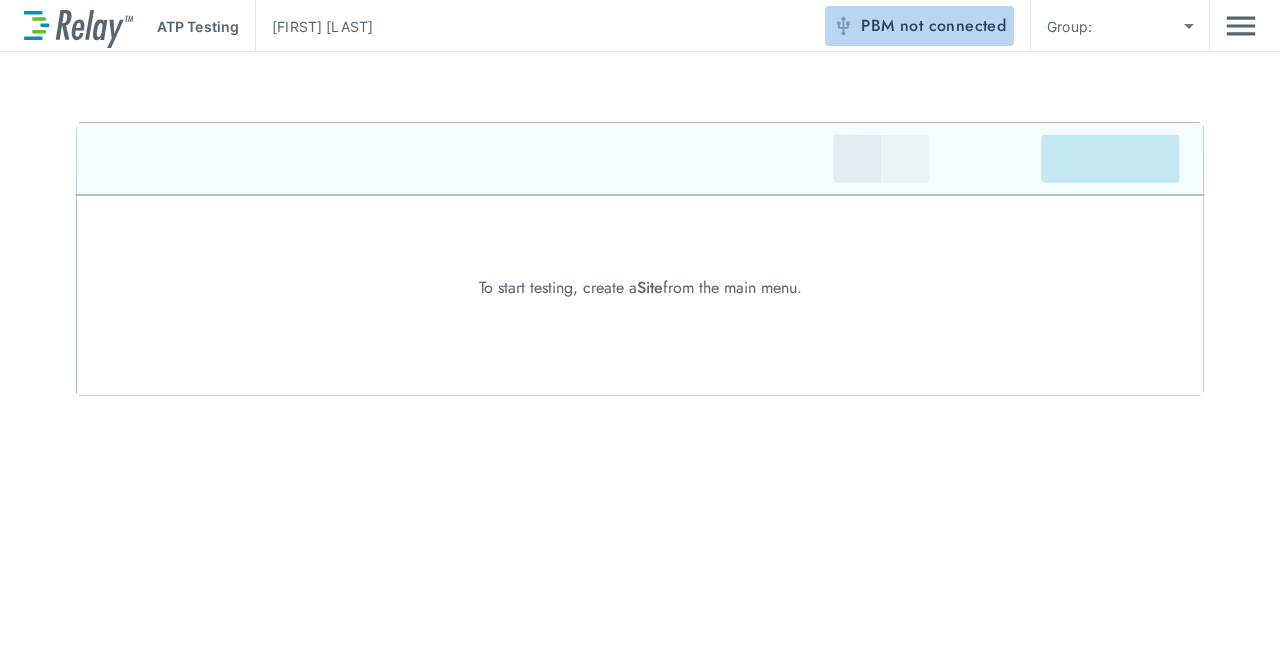 click on "not connected" at bounding box center (953, 25) 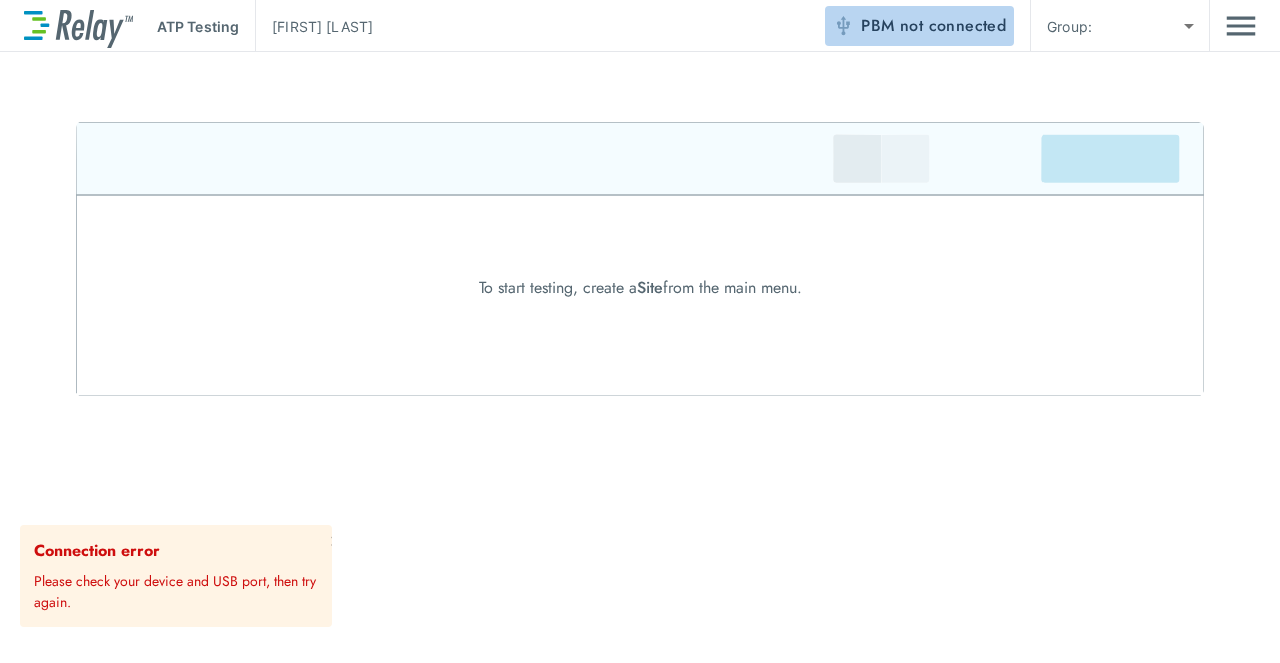 click on "not connected" at bounding box center (953, 25) 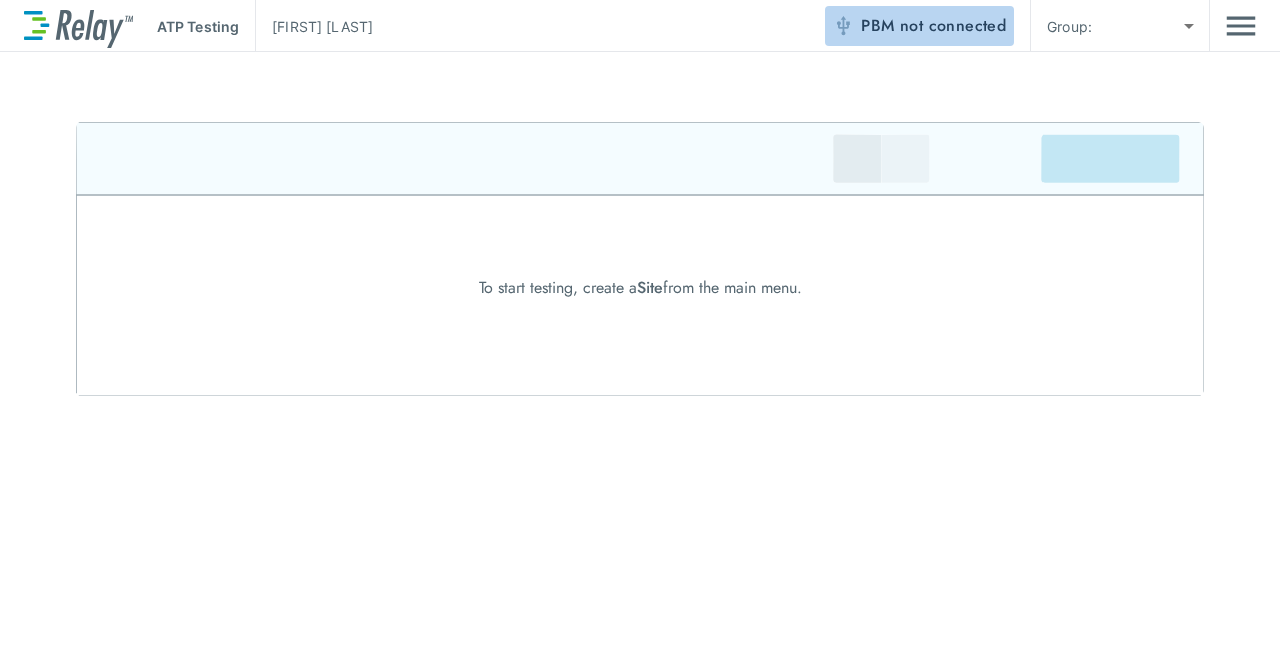 click on "PBM   not connected" at bounding box center [933, 26] 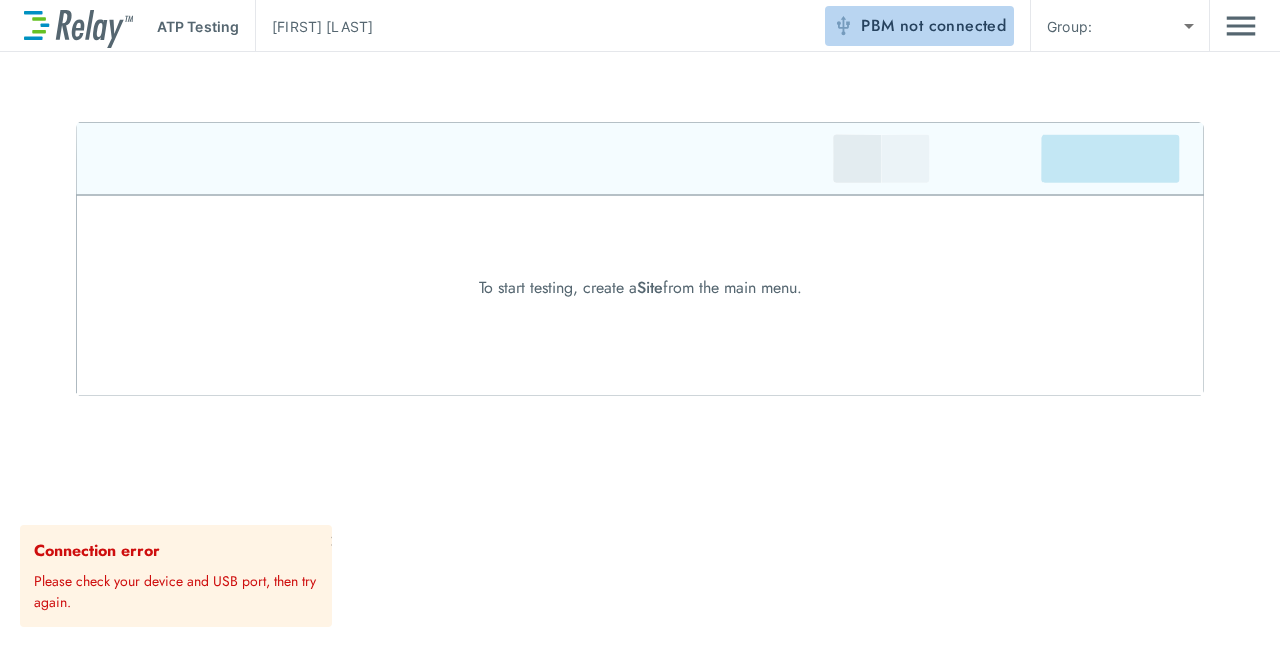 click on "PBM   not connected" at bounding box center [933, 26] 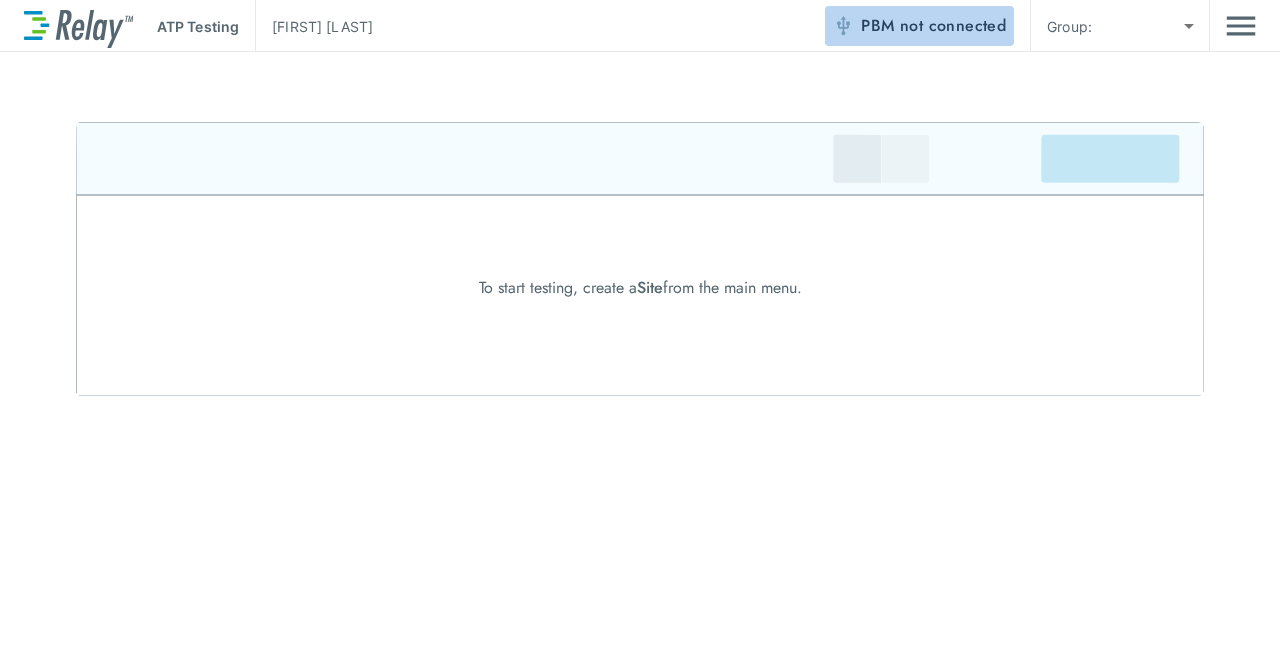 click on "not connected" at bounding box center (953, 25) 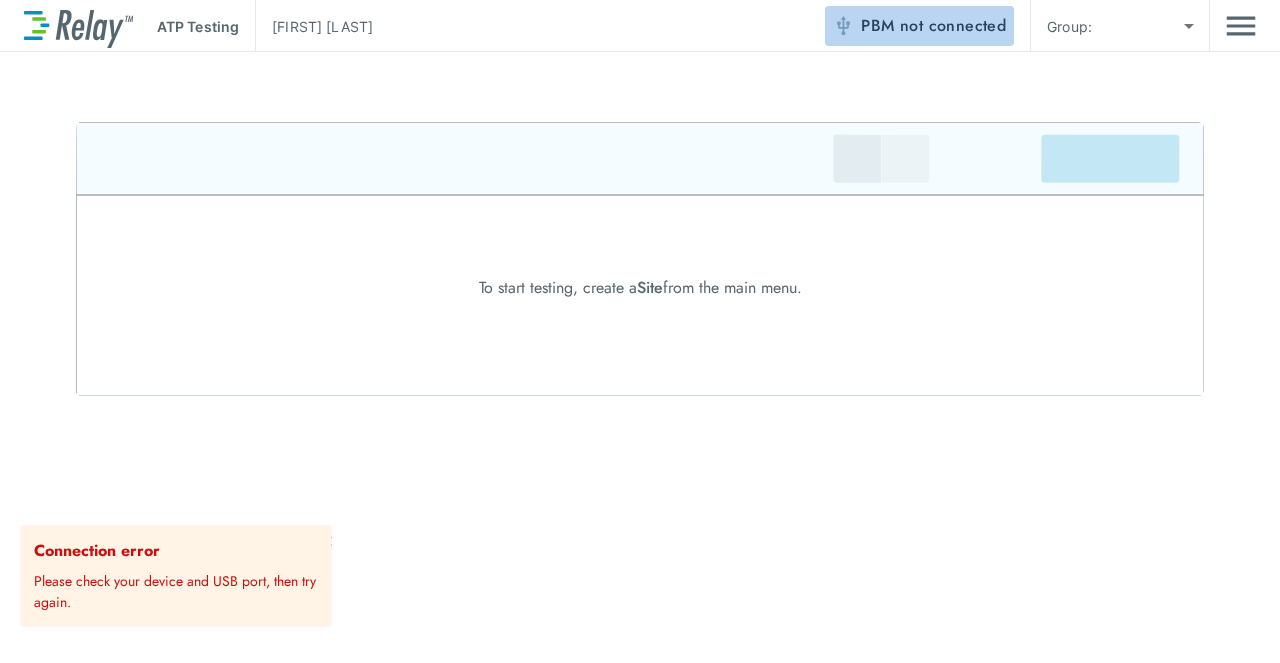 click on "not connected" at bounding box center (953, 25) 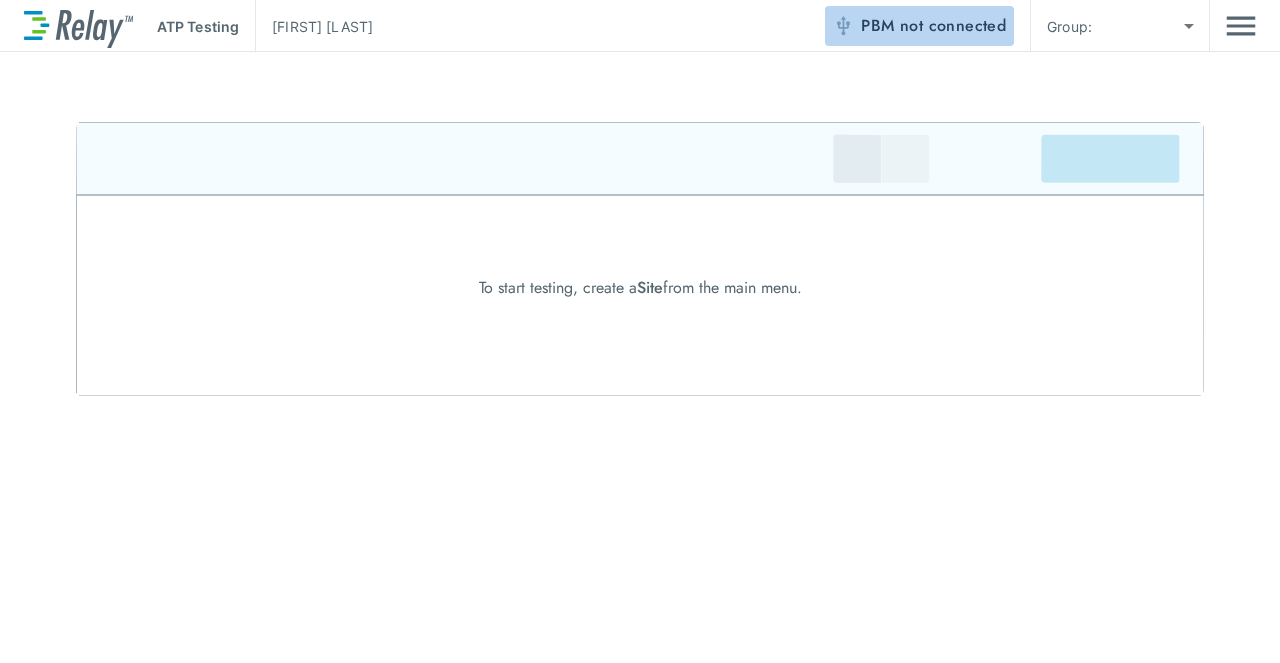 click on "PBM   not connected" at bounding box center [919, 26] 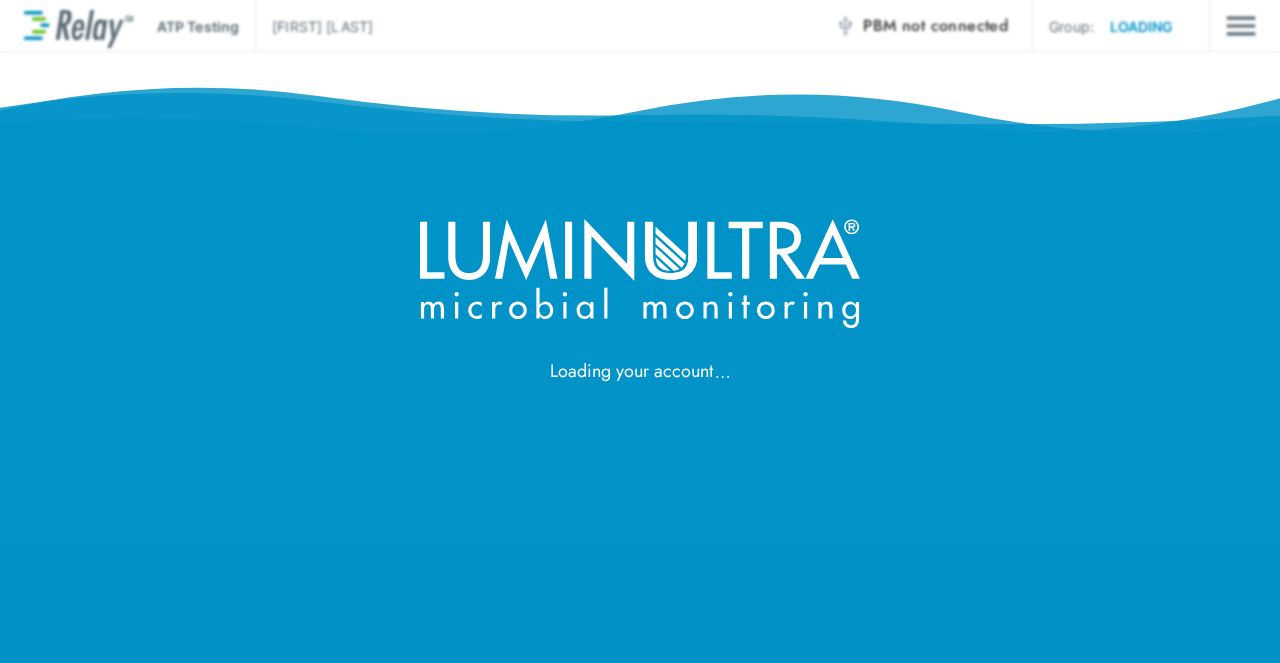 scroll, scrollTop: 0, scrollLeft: 0, axis: both 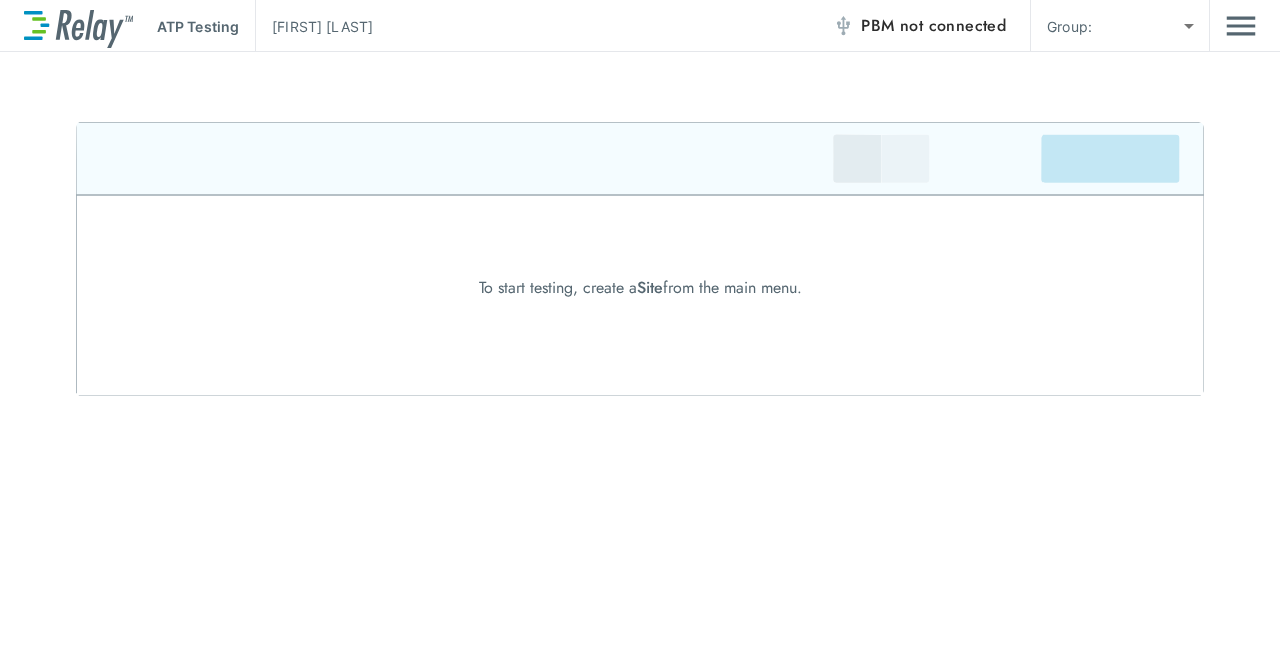click on "not connected" at bounding box center [953, 25] 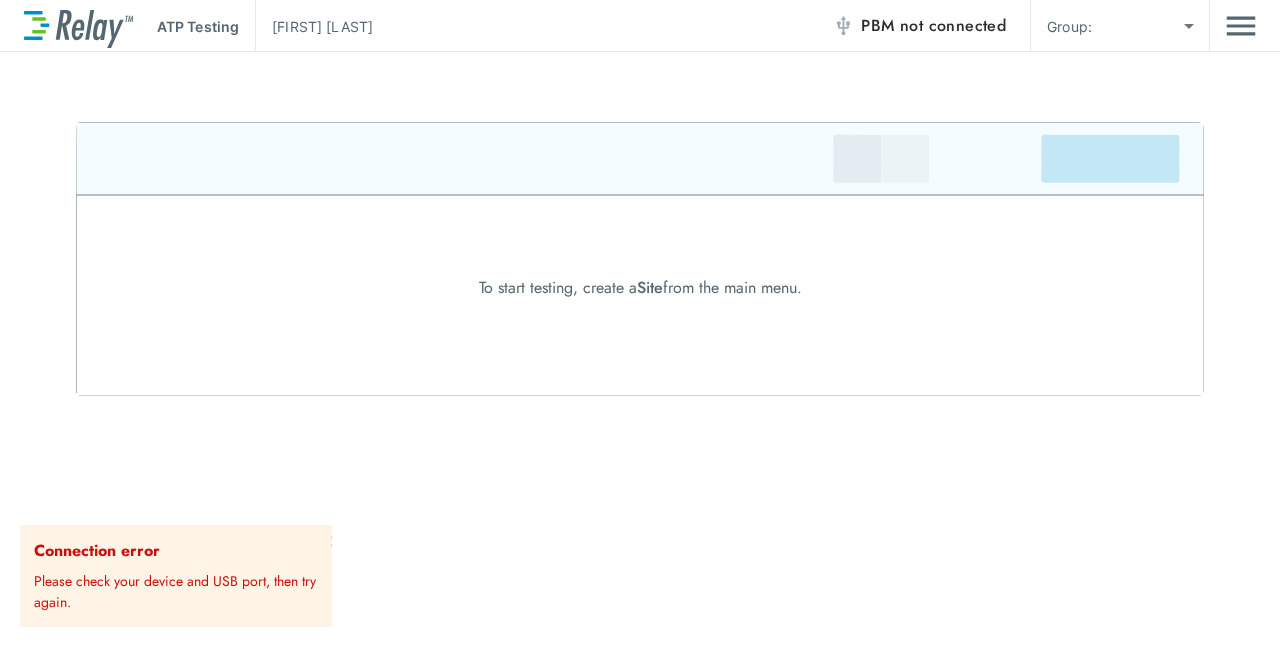 click on "not connected" at bounding box center (953, 25) 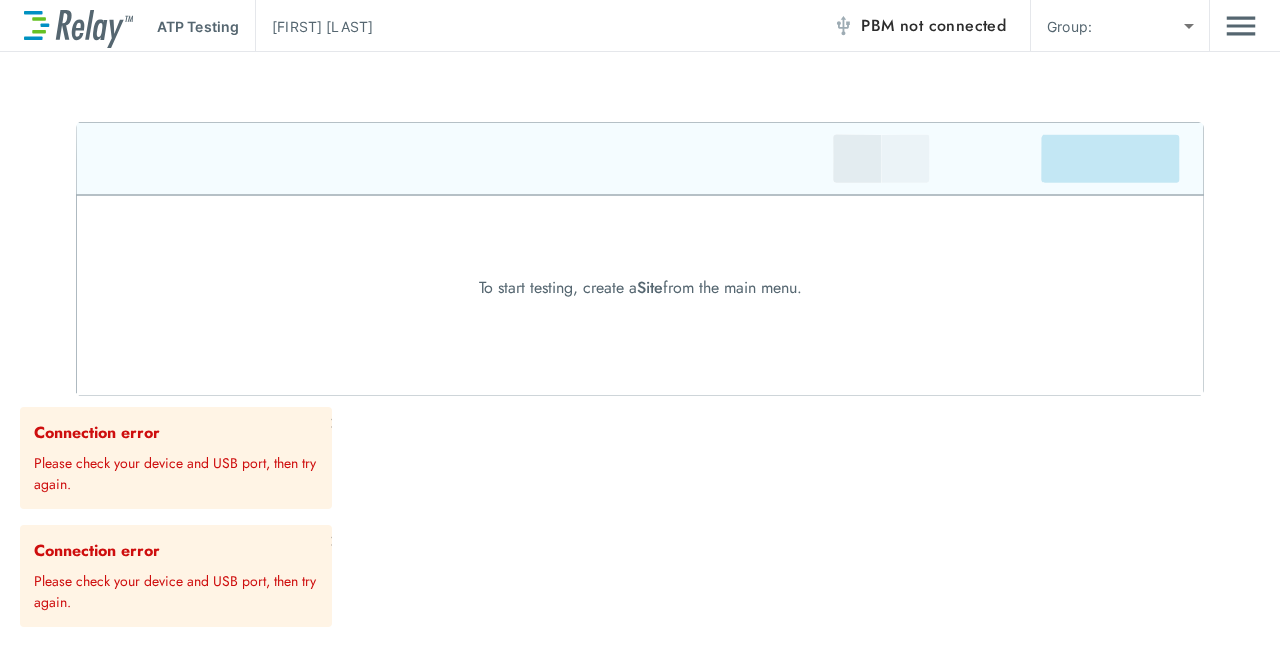 click at bounding box center (640, 259) 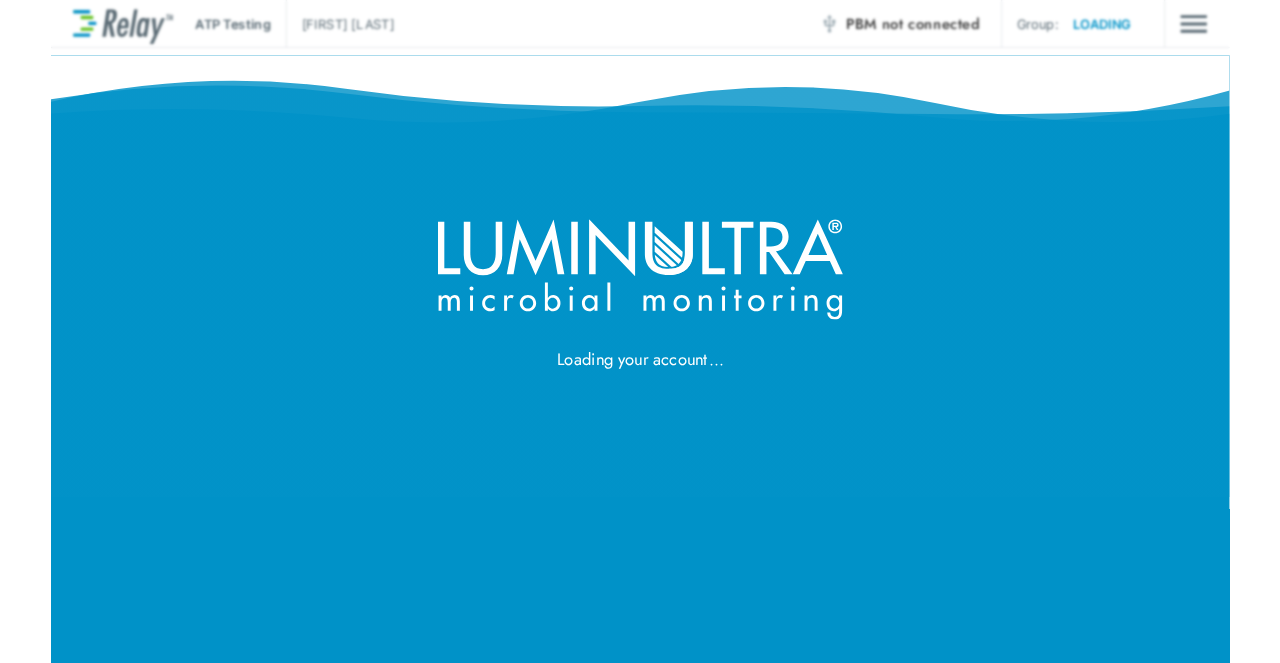 scroll, scrollTop: 0, scrollLeft: 0, axis: both 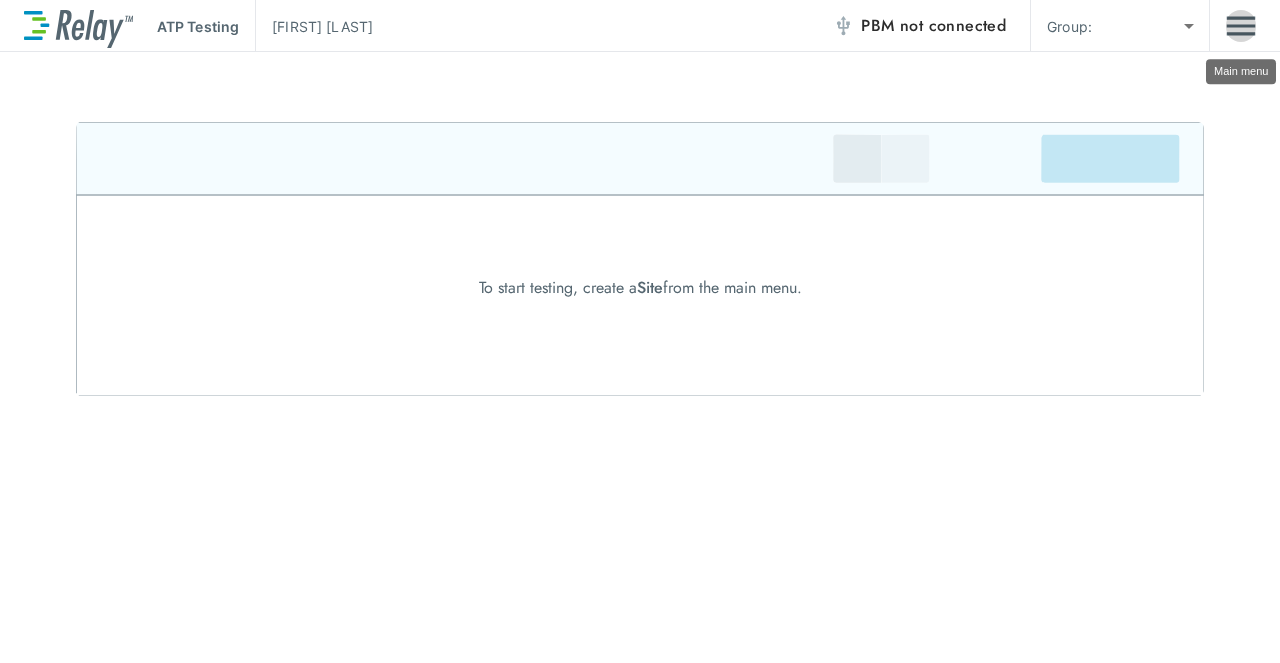click at bounding box center [1241, 26] 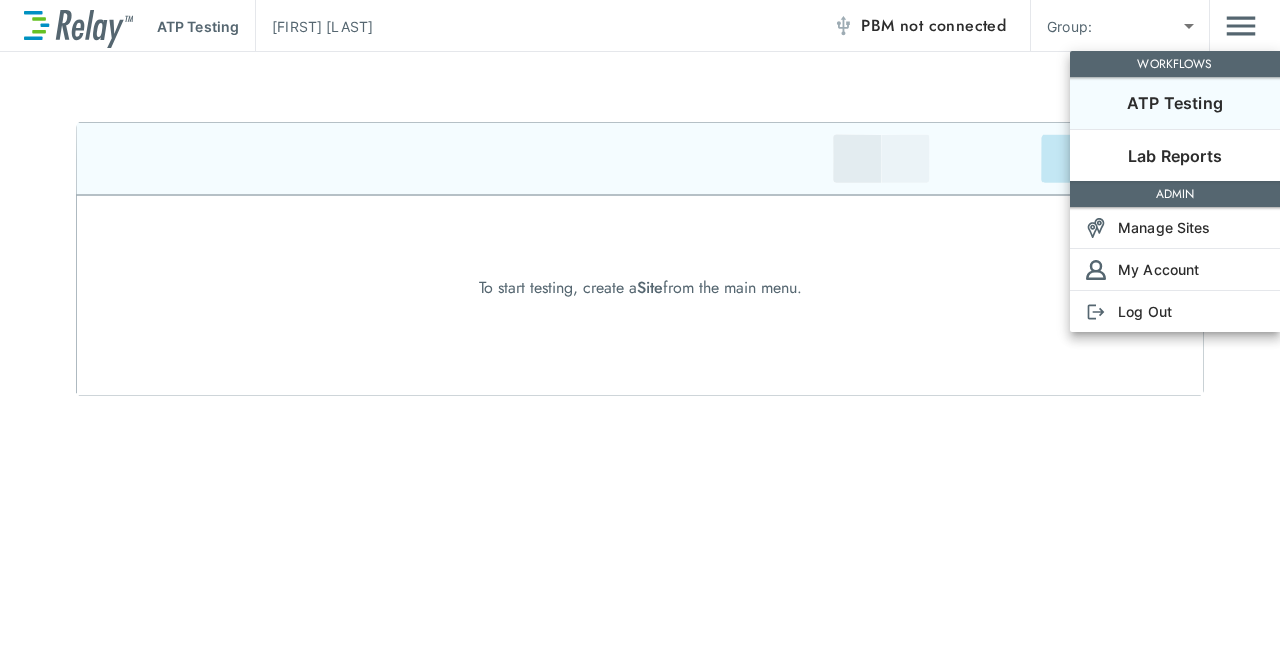 click on "Manage Sites" at bounding box center (1164, 227) 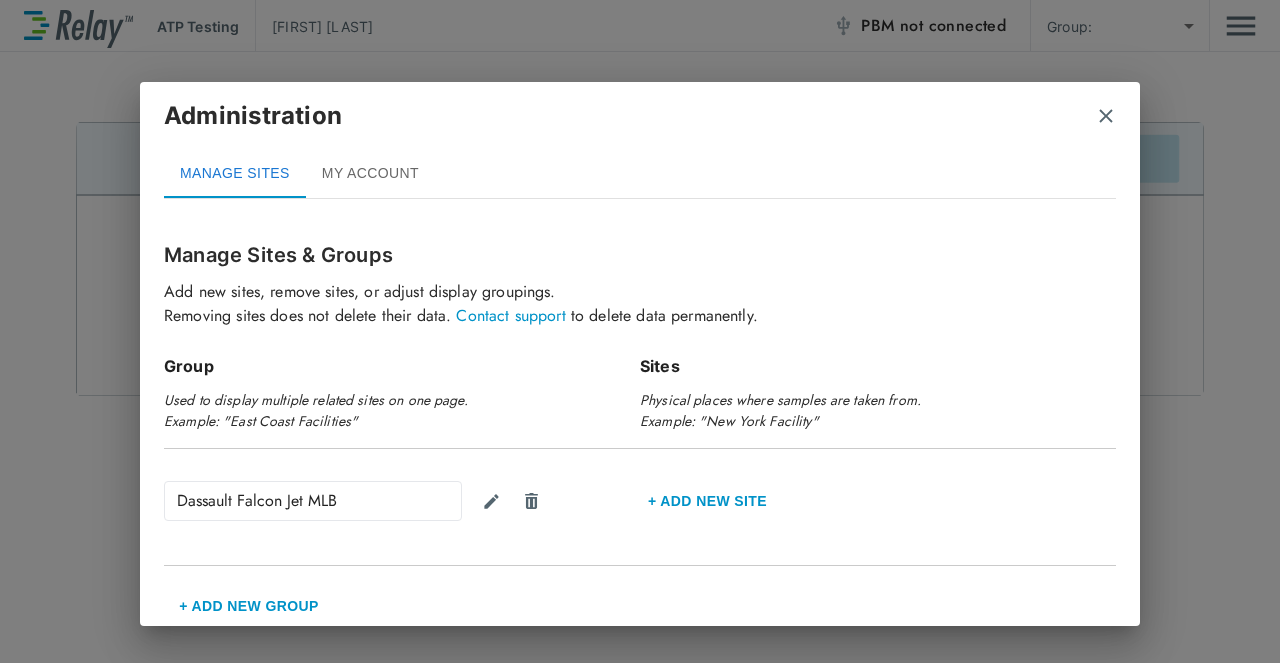 click on "Dassault Falcon Jet MLB" at bounding box center [313, 501] 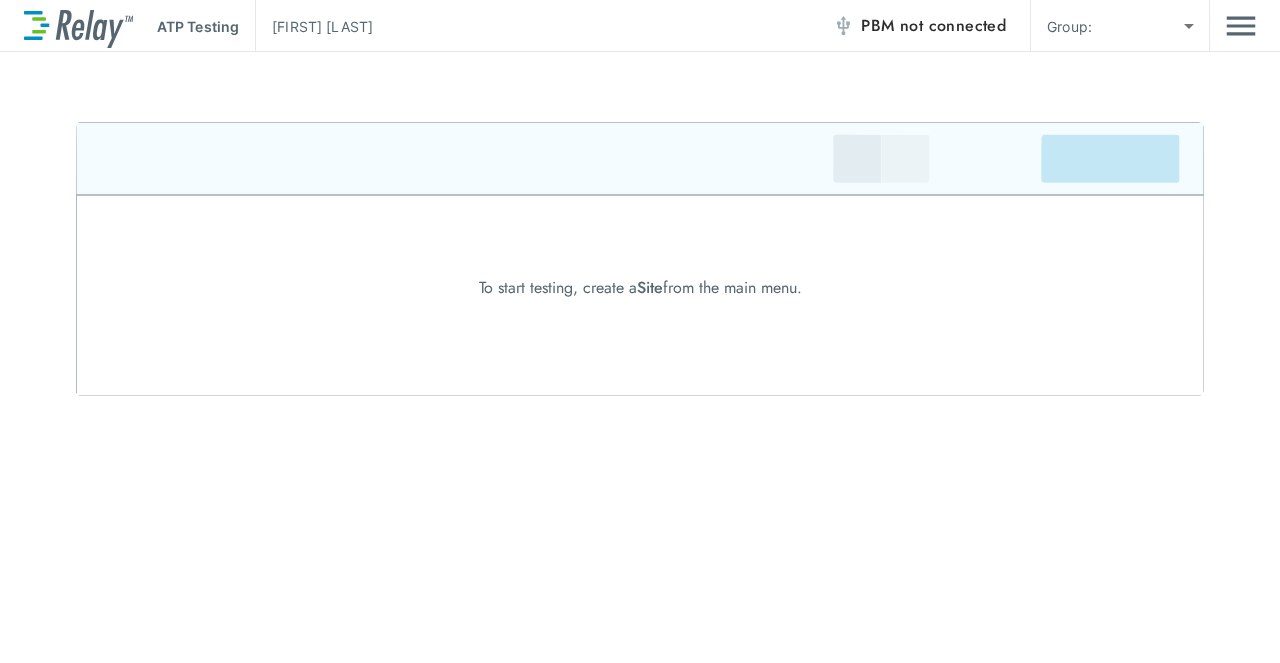 click at bounding box center (640, 259) 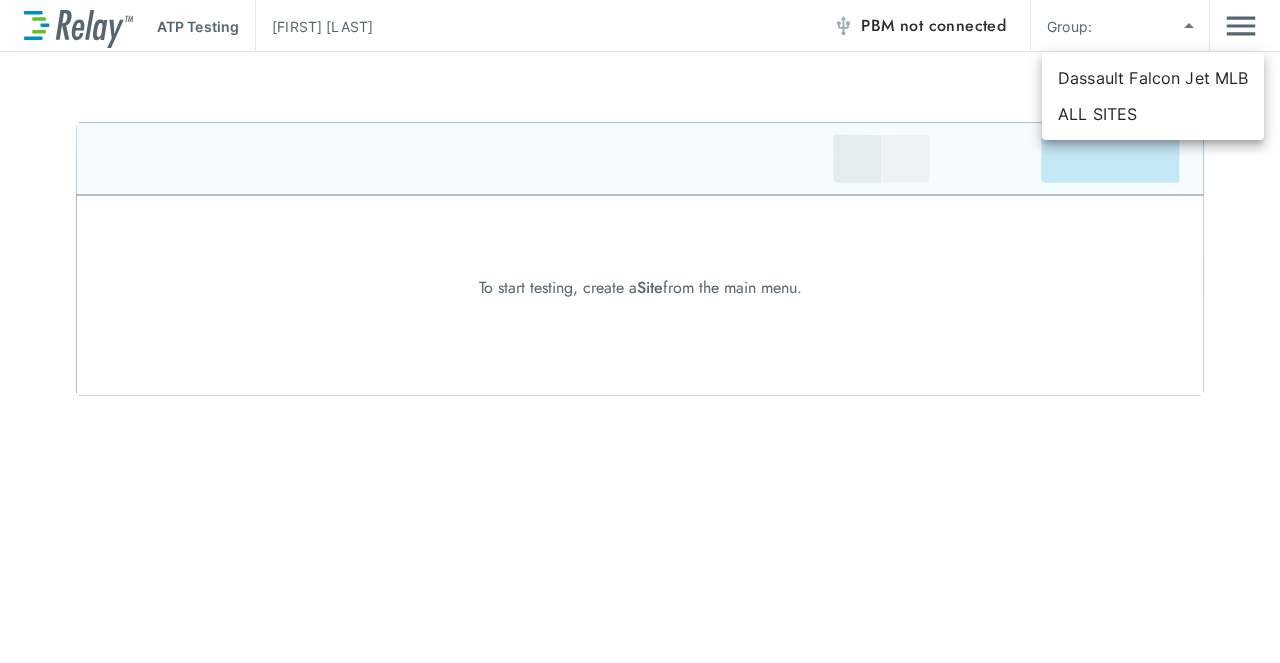 click on "**********" at bounding box center (640, 331) 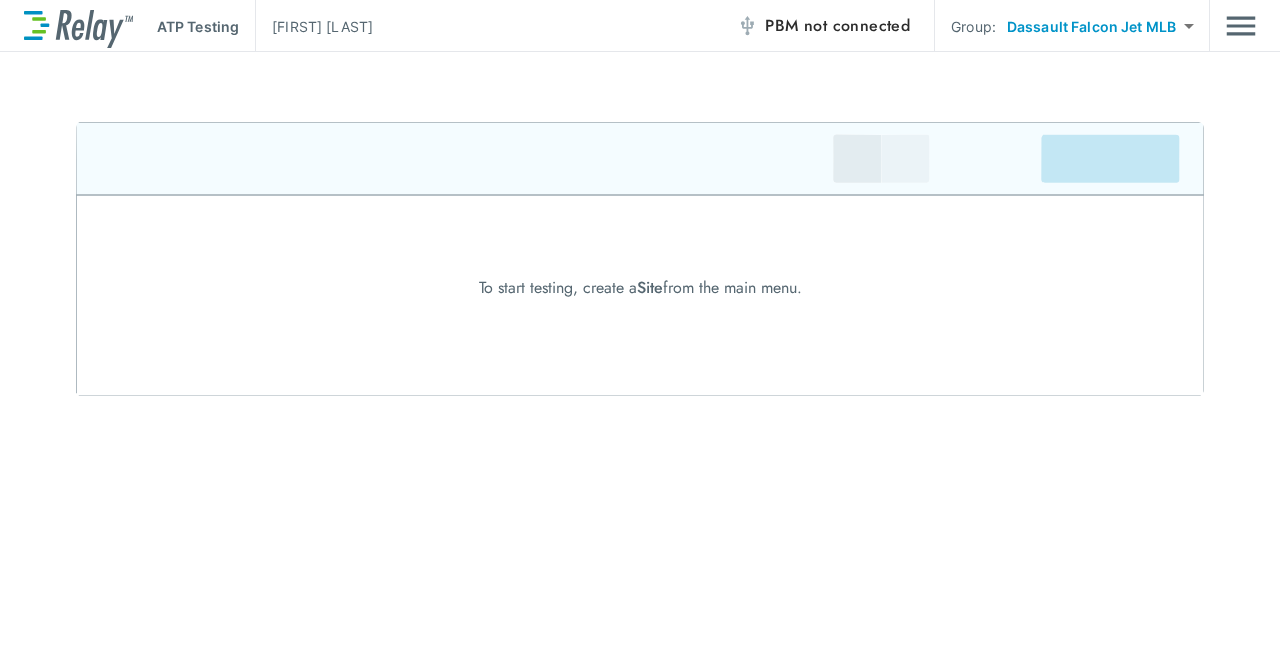 drag, startPoint x: 832, startPoint y: 164, endPoint x: 748, endPoint y: 289, distance: 150.60213 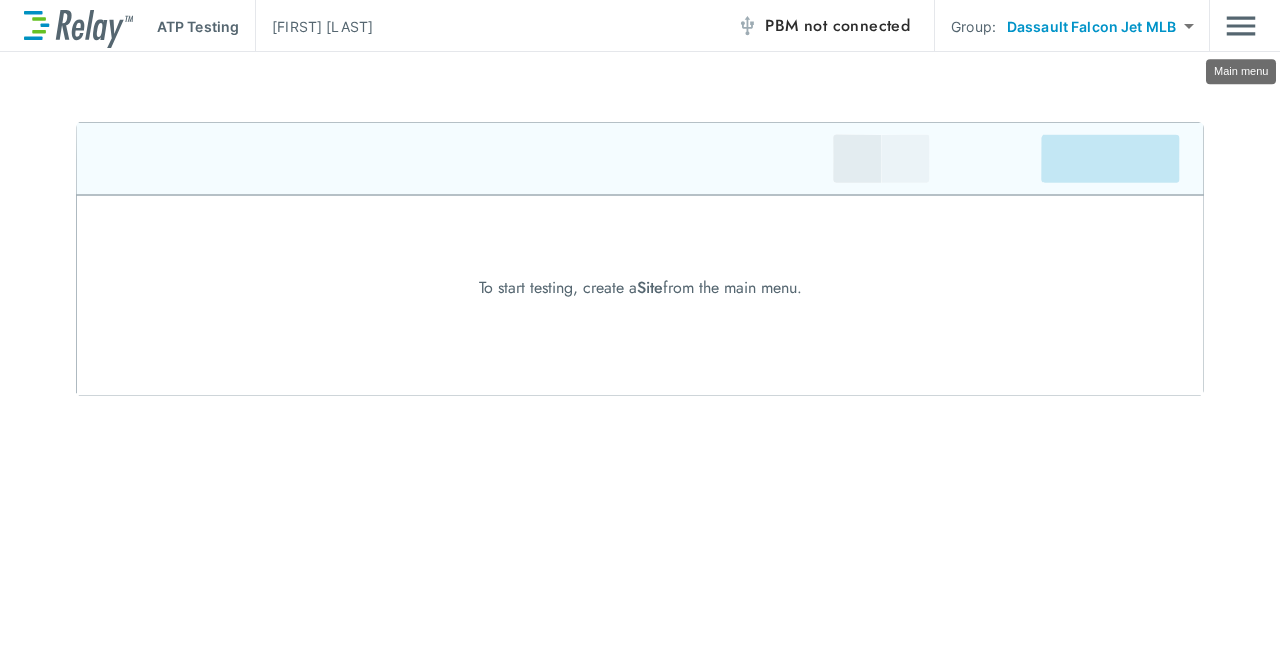 click at bounding box center [1241, 26] 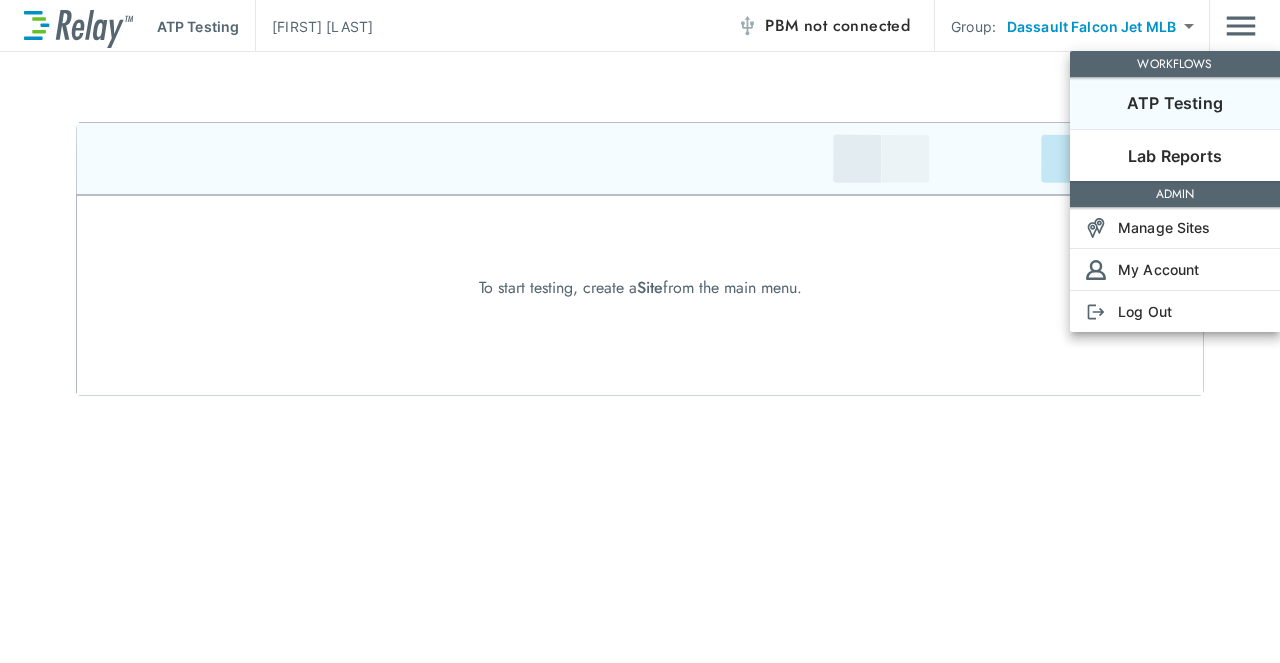click on "Manage Sites" at bounding box center (1164, 227) 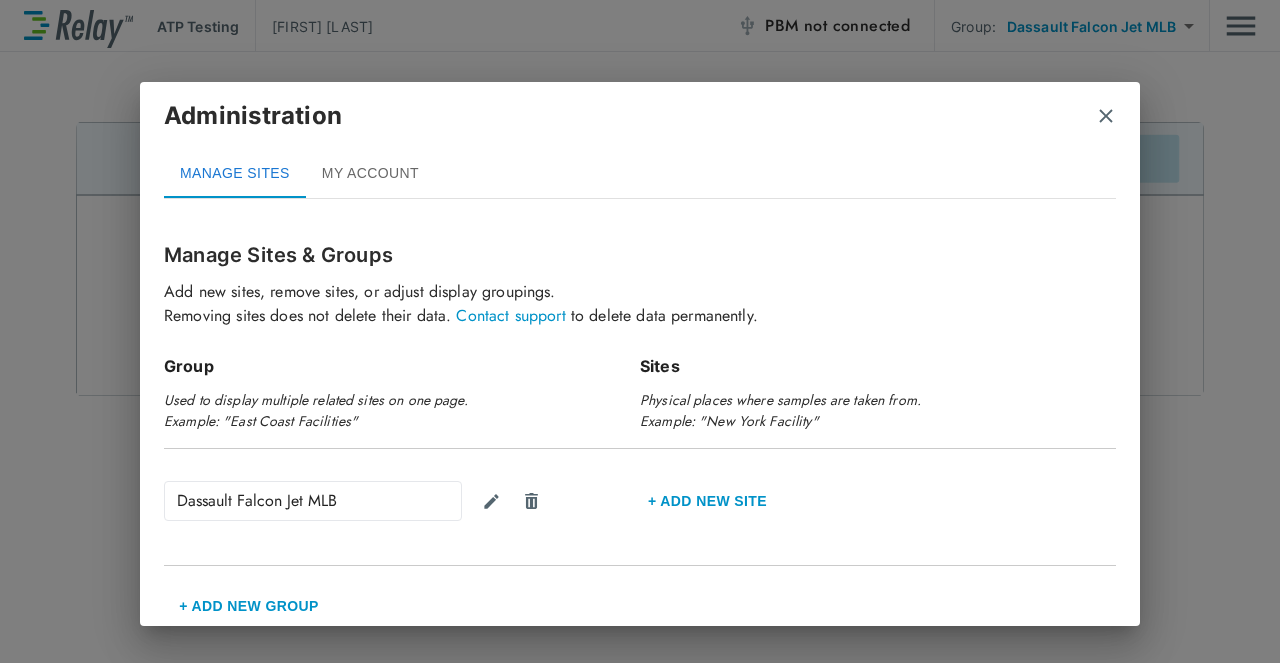 click on "+ Add new Site" at bounding box center (707, 501) 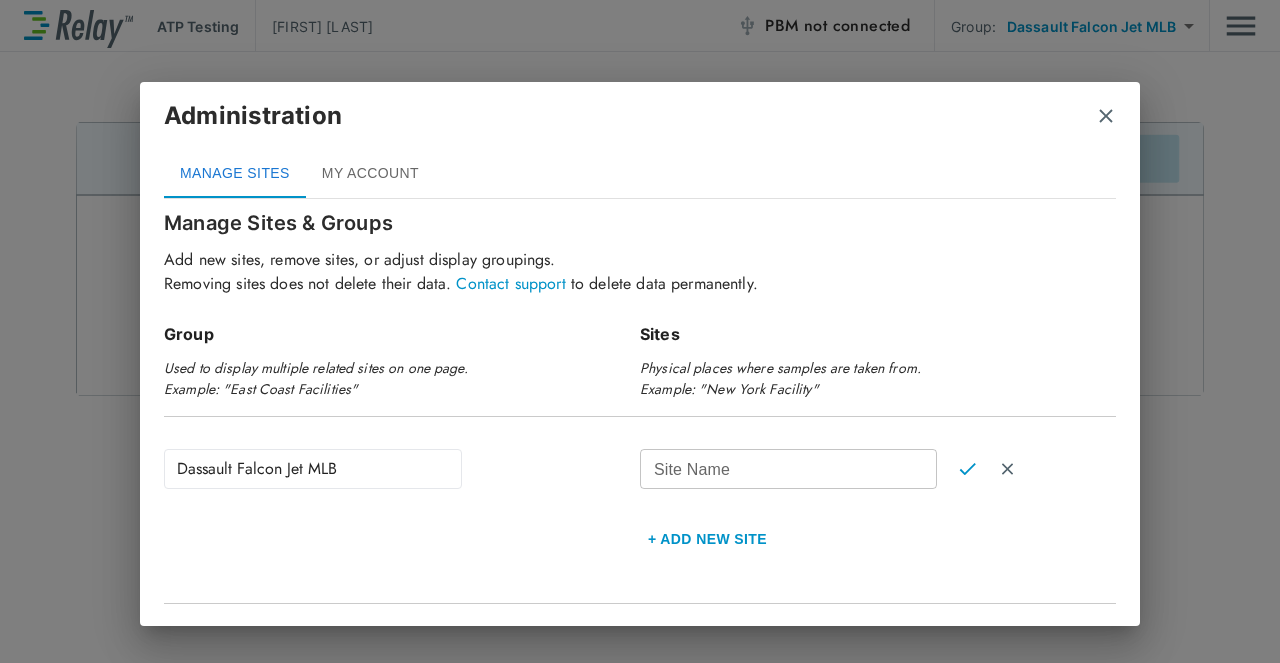 scroll, scrollTop: 45, scrollLeft: 0, axis: vertical 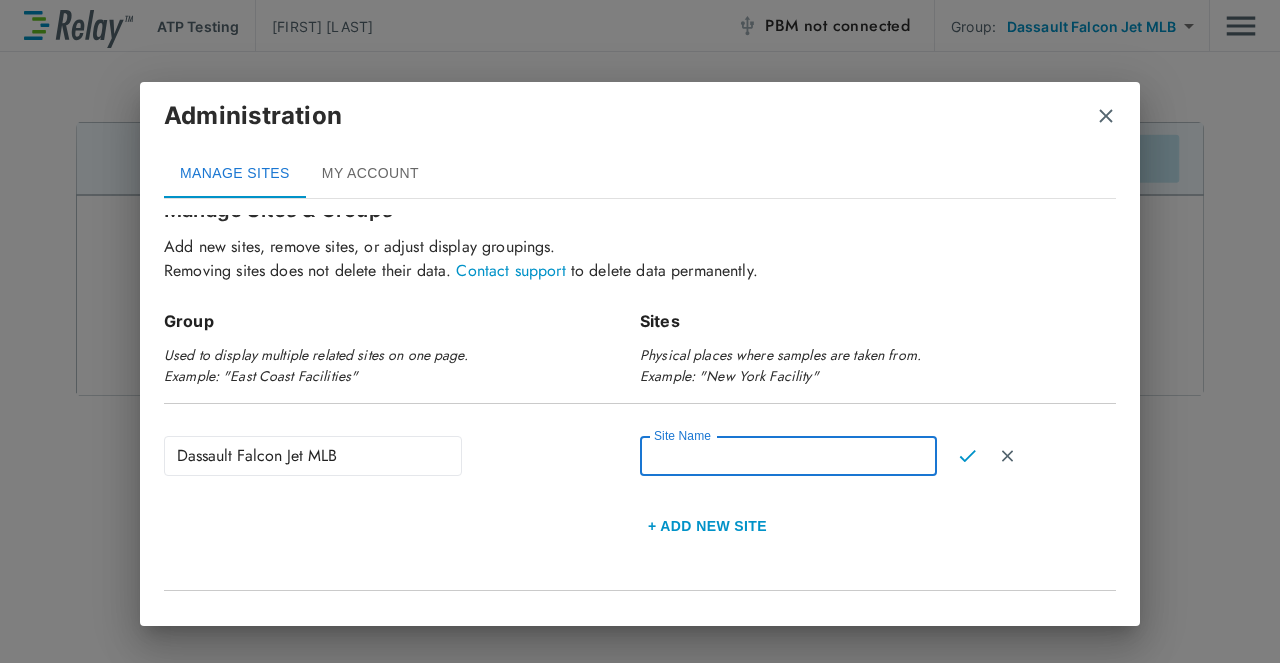 click on "Site Name" at bounding box center (788, 456) 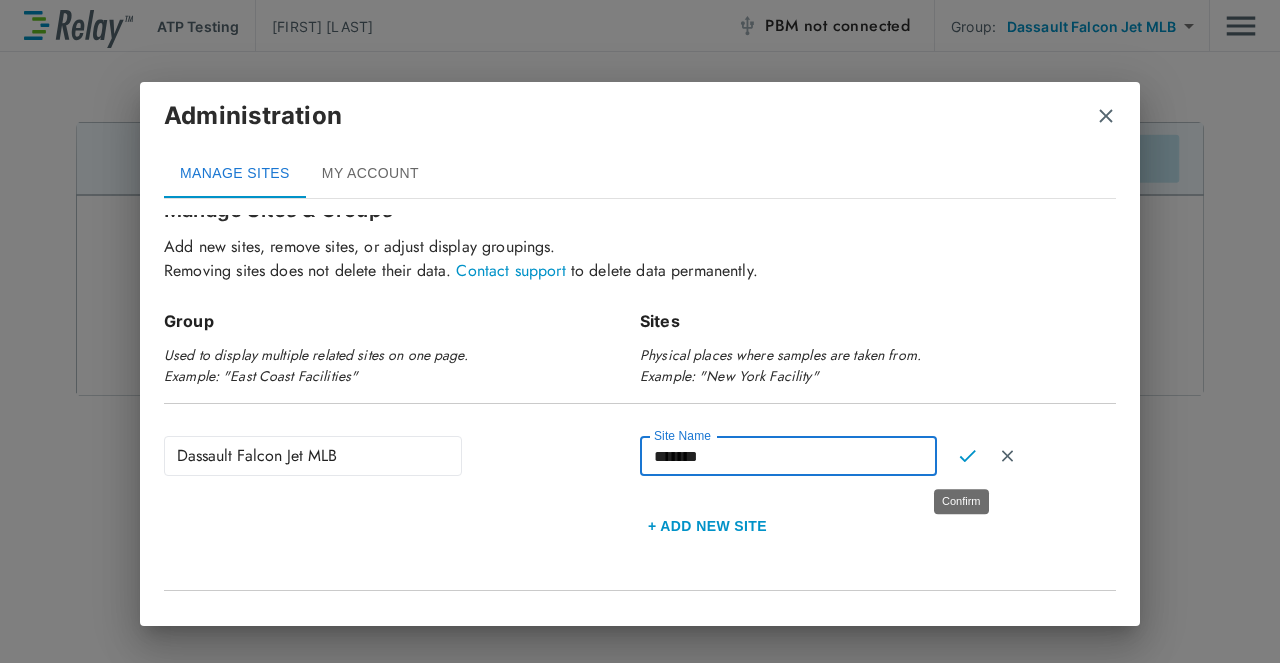 type on "*******" 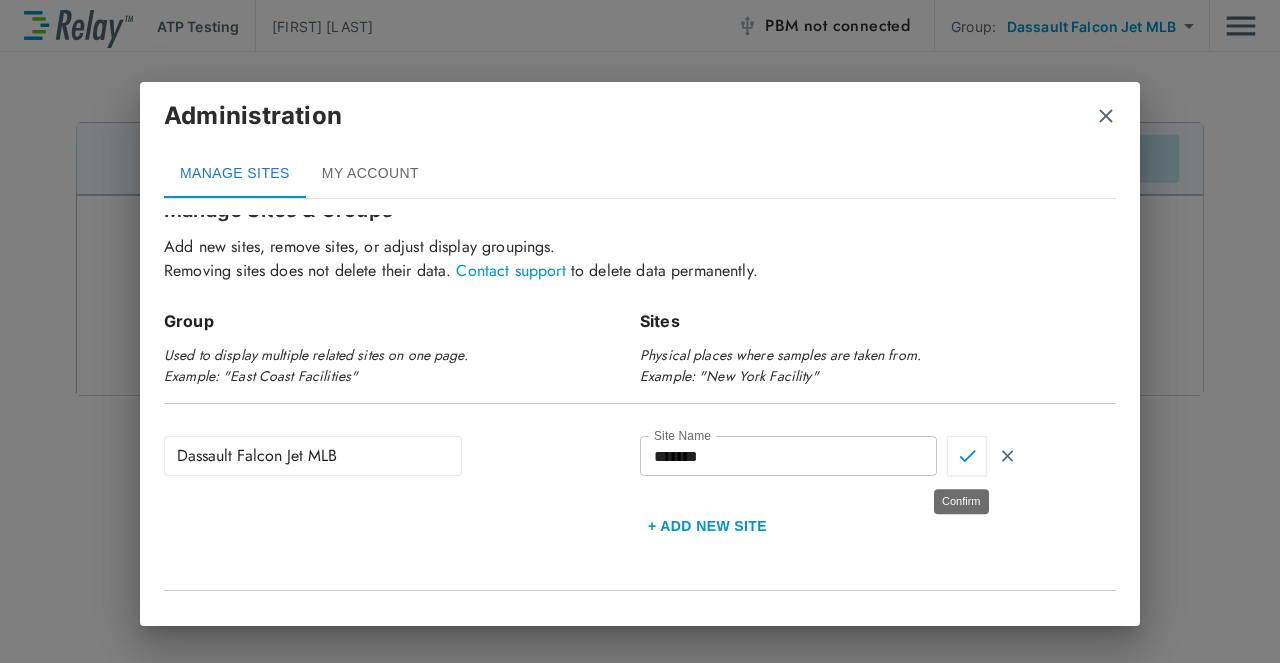 click at bounding box center (967, 456) 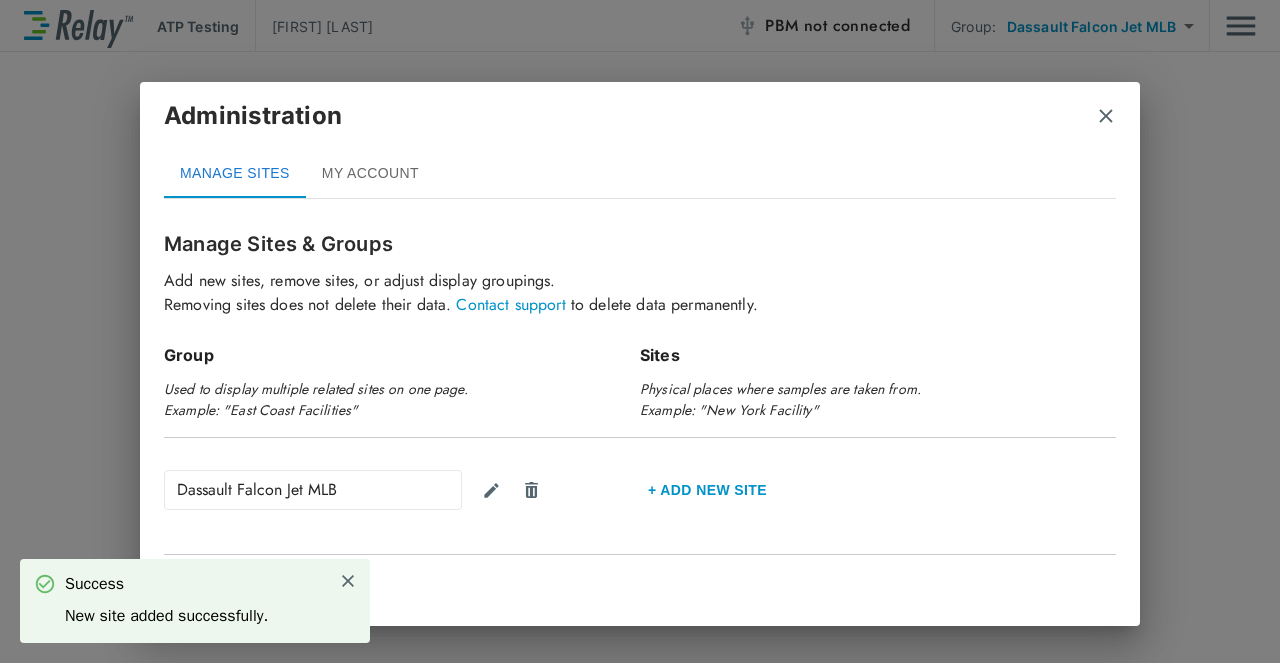 scroll, scrollTop: 45, scrollLeft: 0, axis: vertical 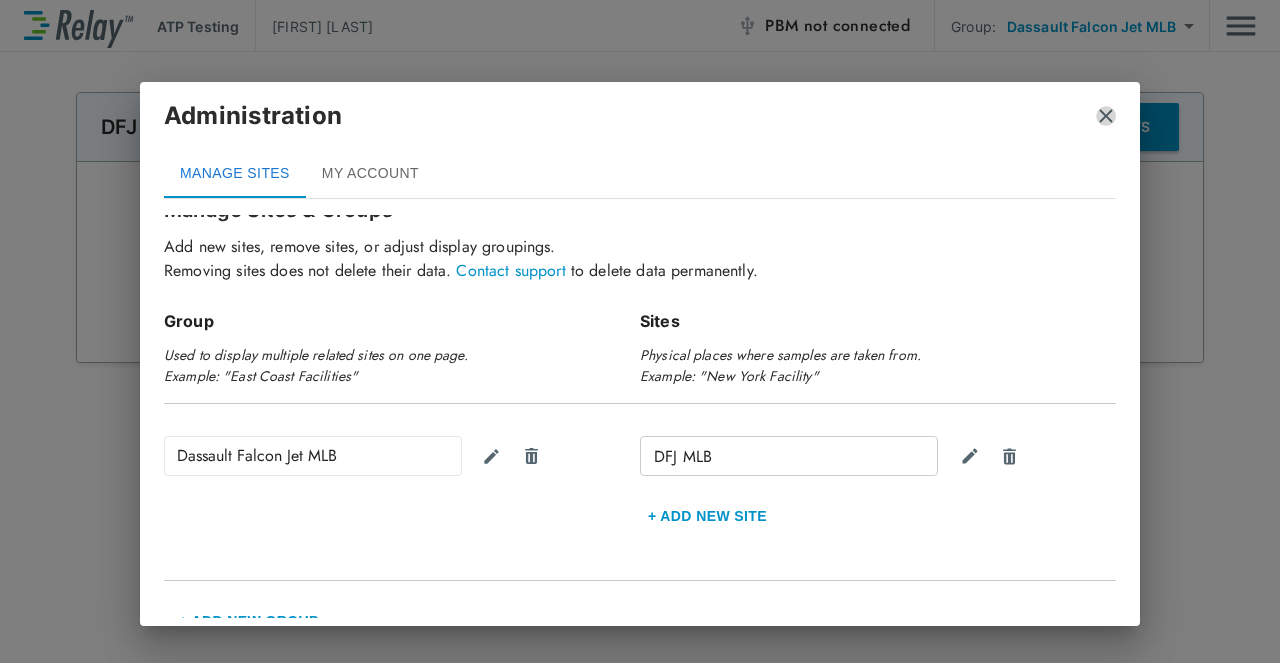 click at bounding box center [1106, 116] 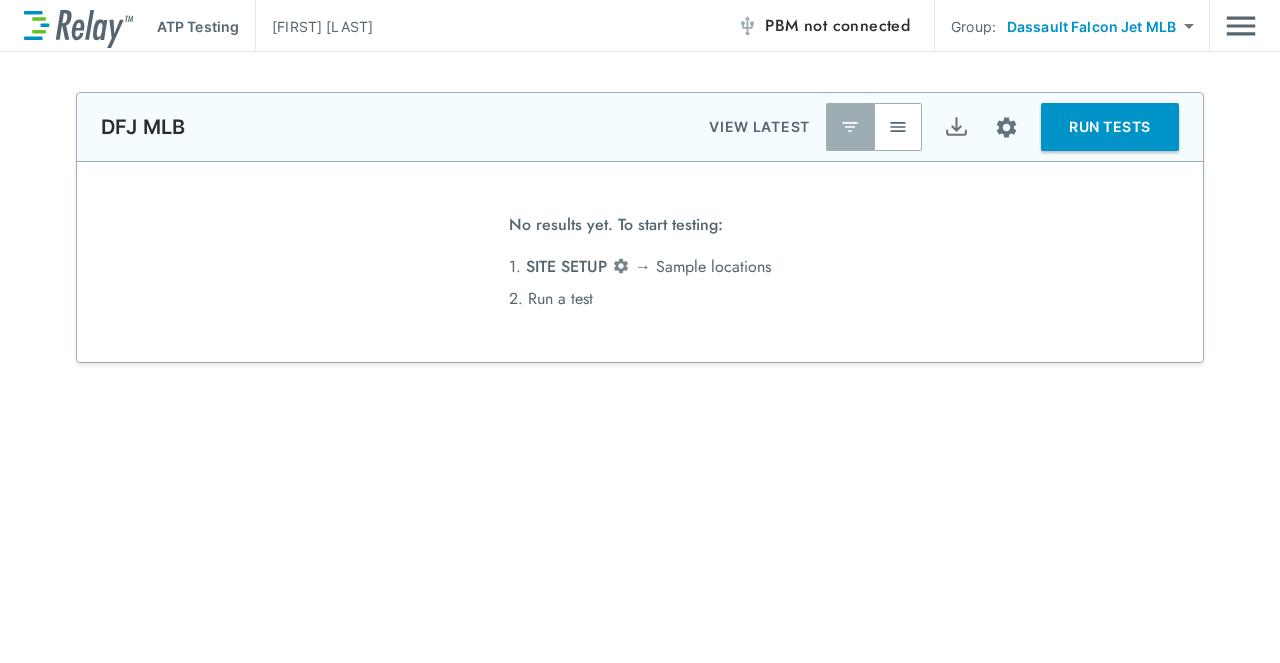 click on "No results yet. To start testing: 1.   SITE SETUP     → Sample locations 2. Run a test" at bounding box center [640, 262] 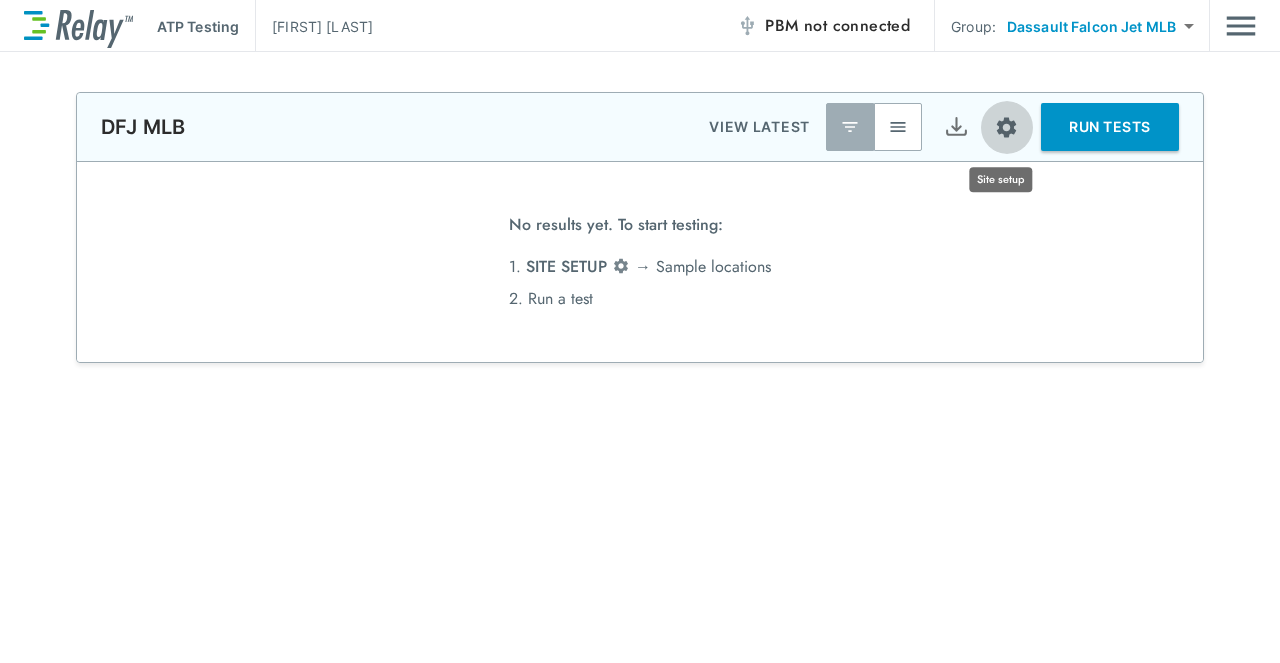 click at bounding box center [1006, 127] 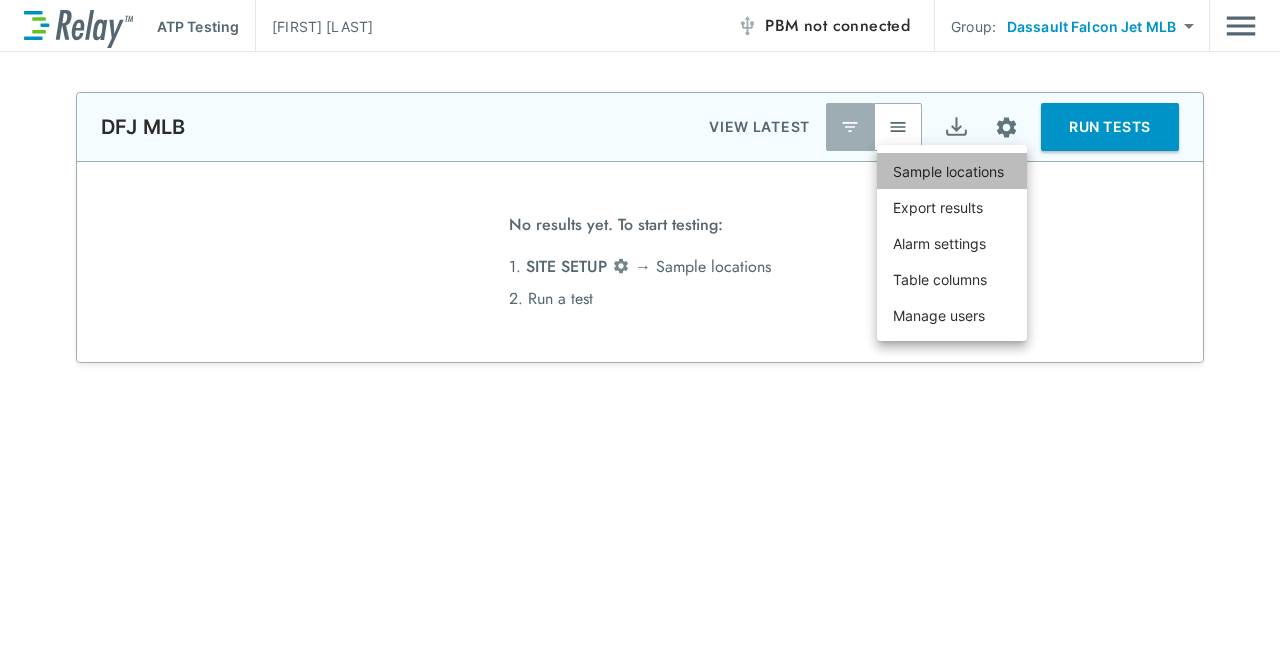 click on "Sample locations" at bounding box center [948, 171] 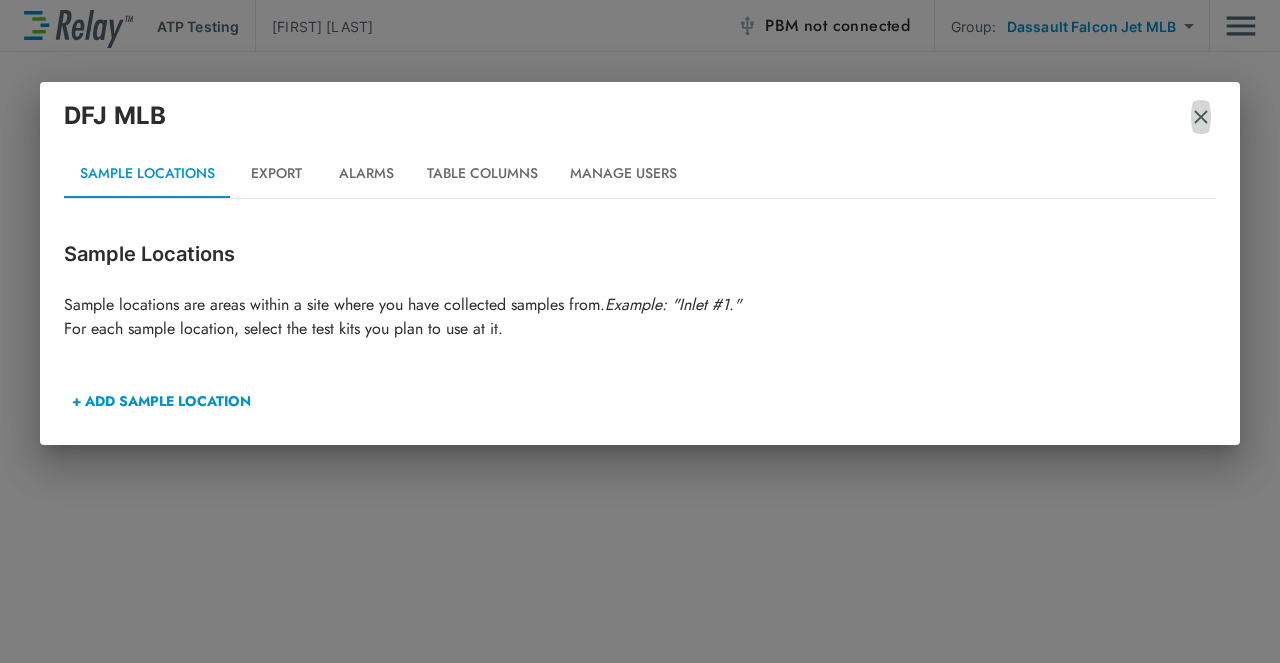 click at bounding box center [1201, 117] 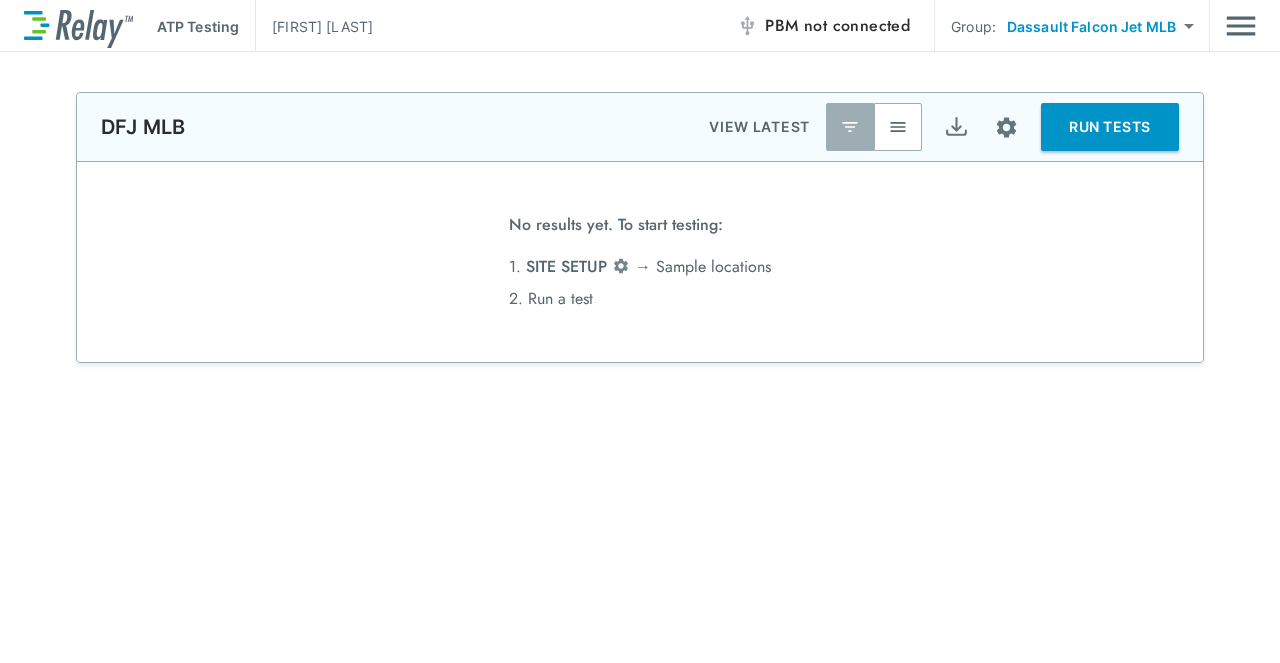 click on "RUN TESTS" at bounding box center [1110, 127] 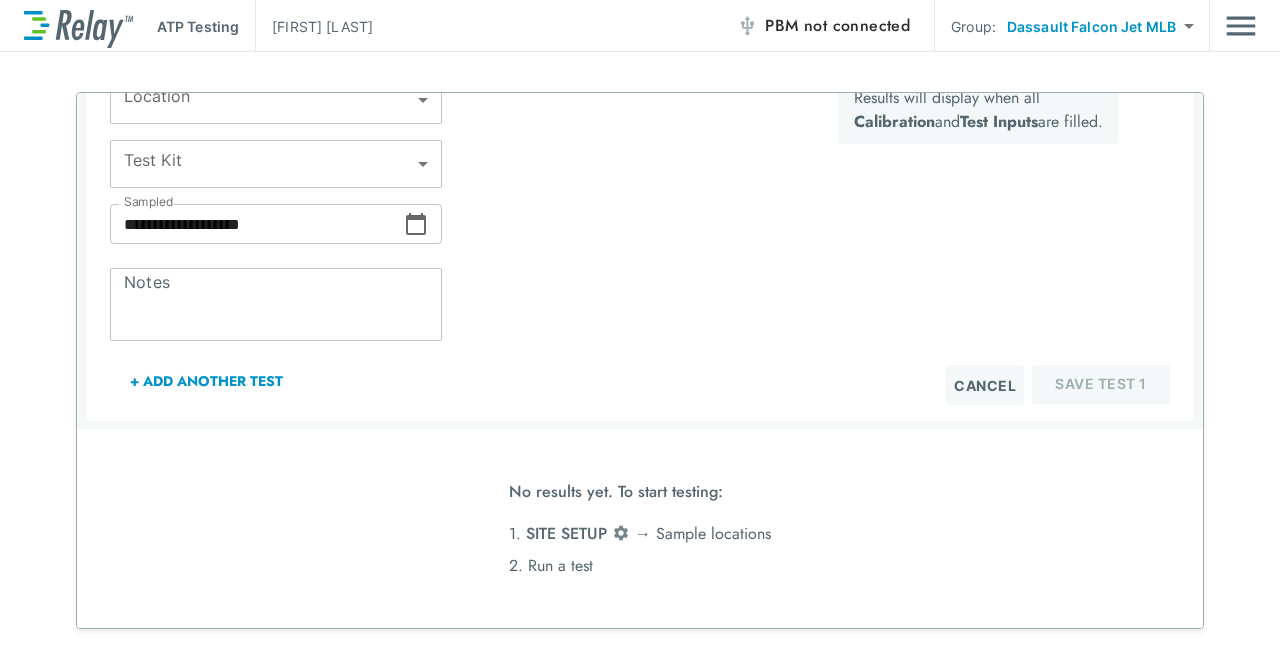 scroll, scrollTop: 0, scrollLeft: 0, axis: both 